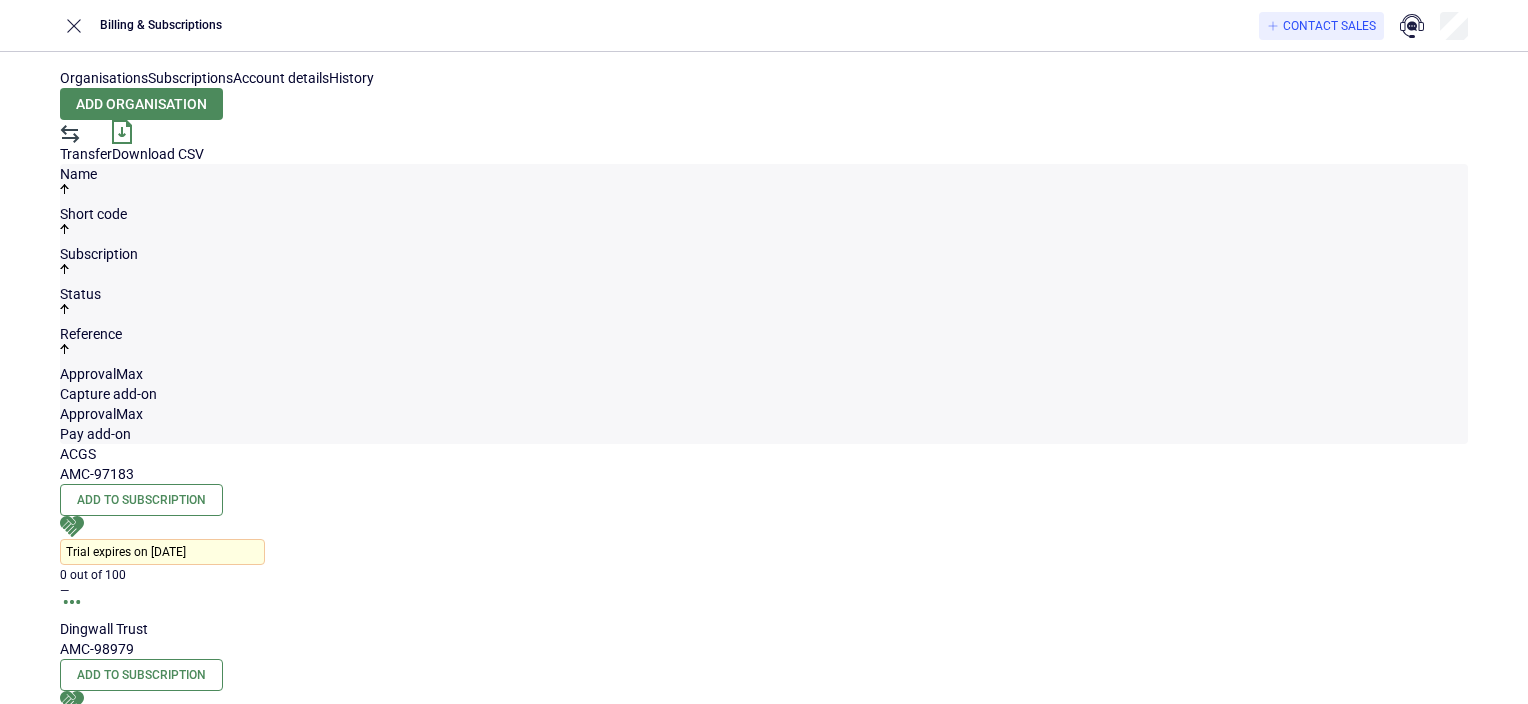 scroll, scrollTop: 0, scrollLeft: 0, axis: both 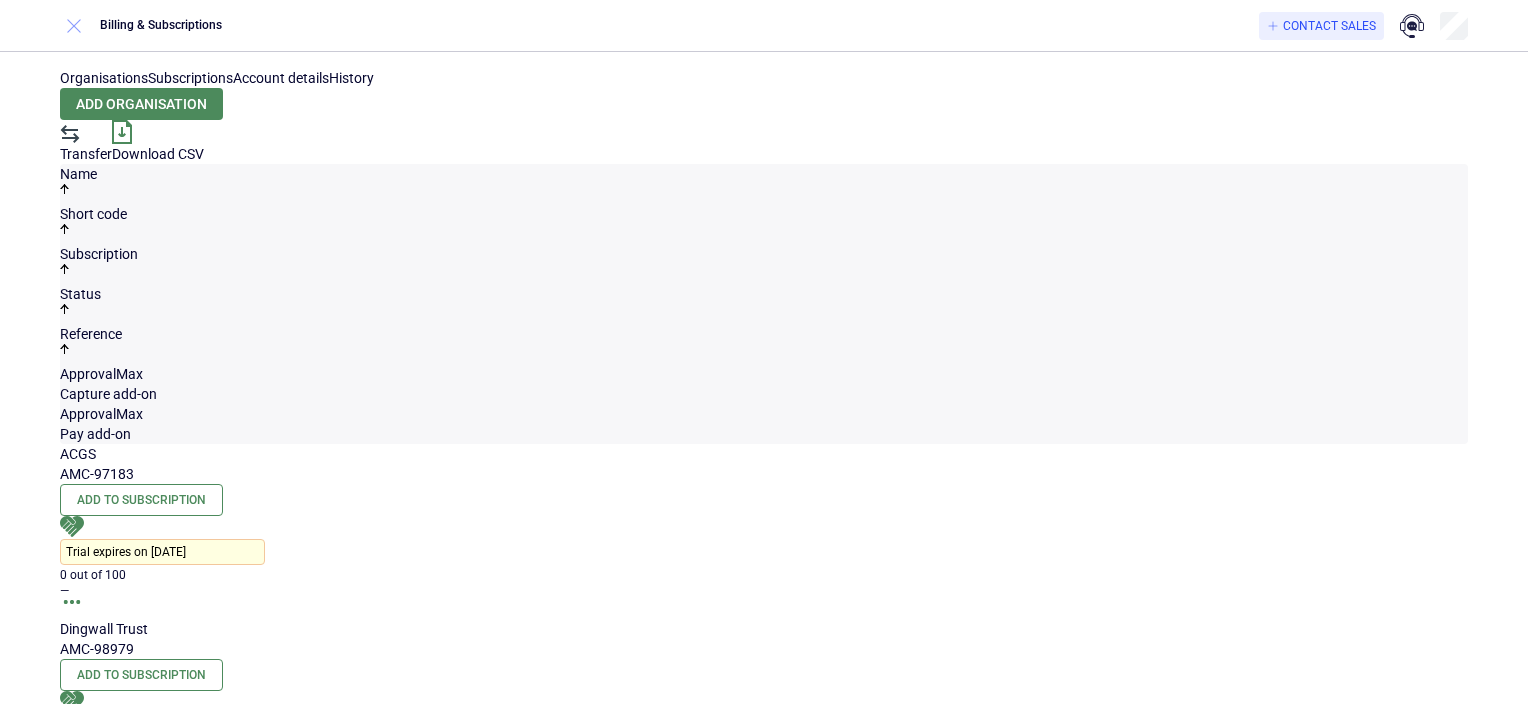 click at bounding box center [74, 26] 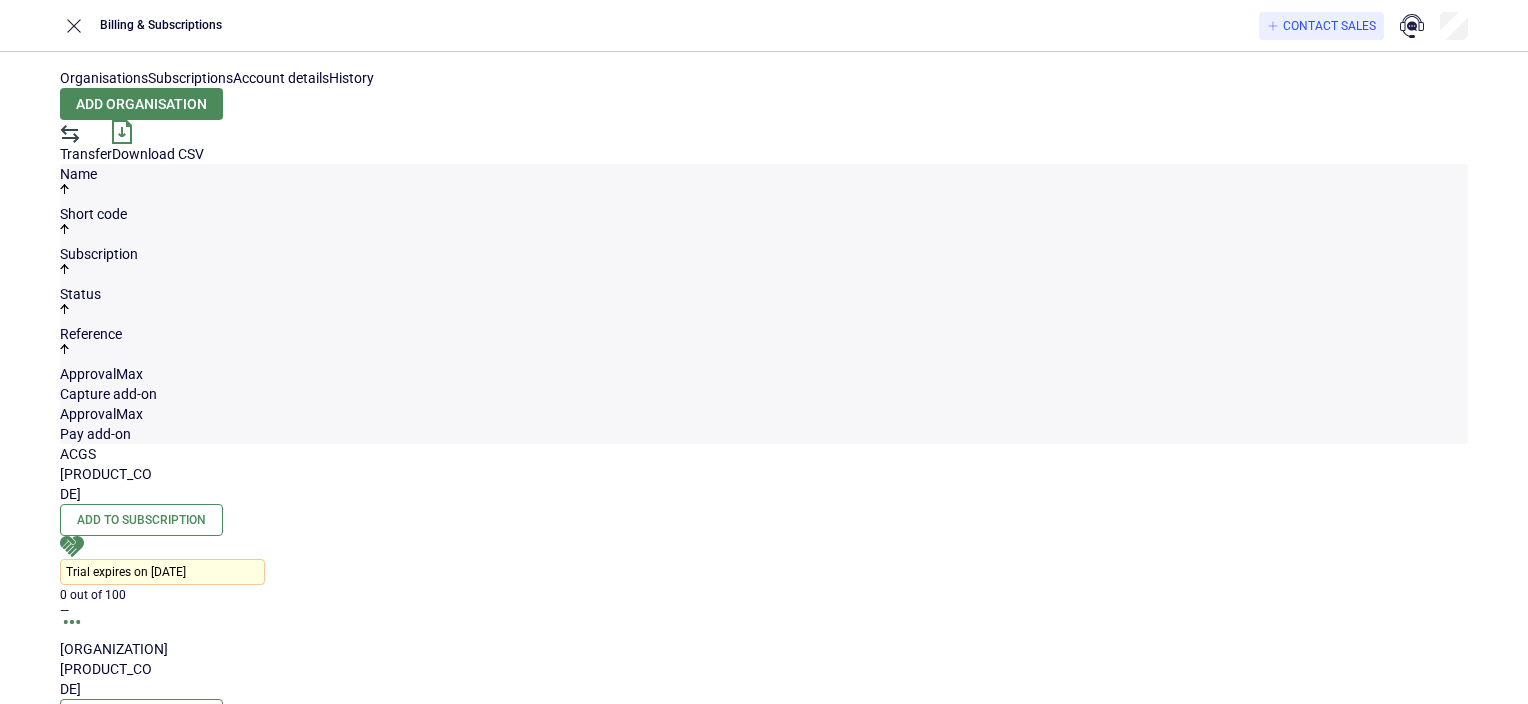 scroll, scrollTop: 0, scrollLeft: 0, axis: both 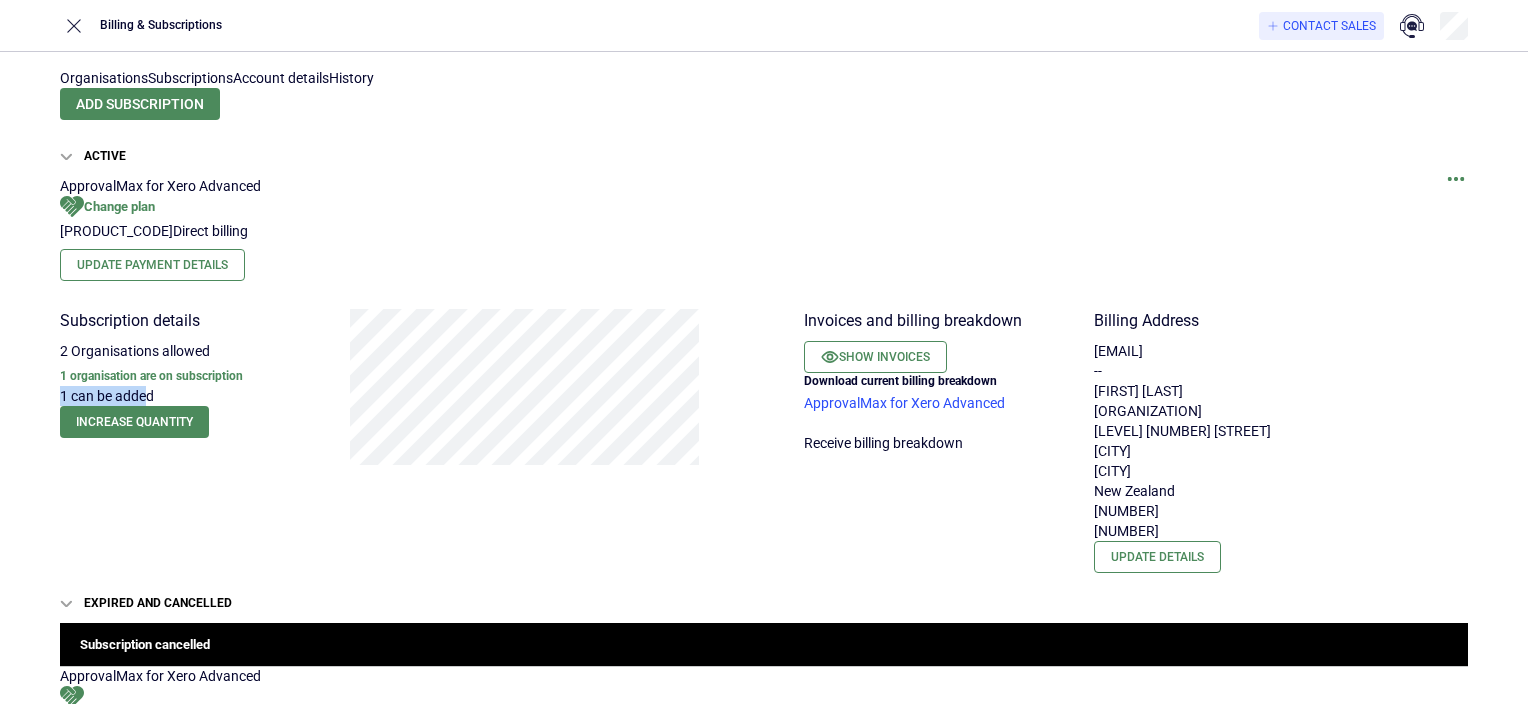 drag, startPoint x: 165, startPoint y: 421, endPoint x: 92, endPoint y: 420, distance: 73.00685 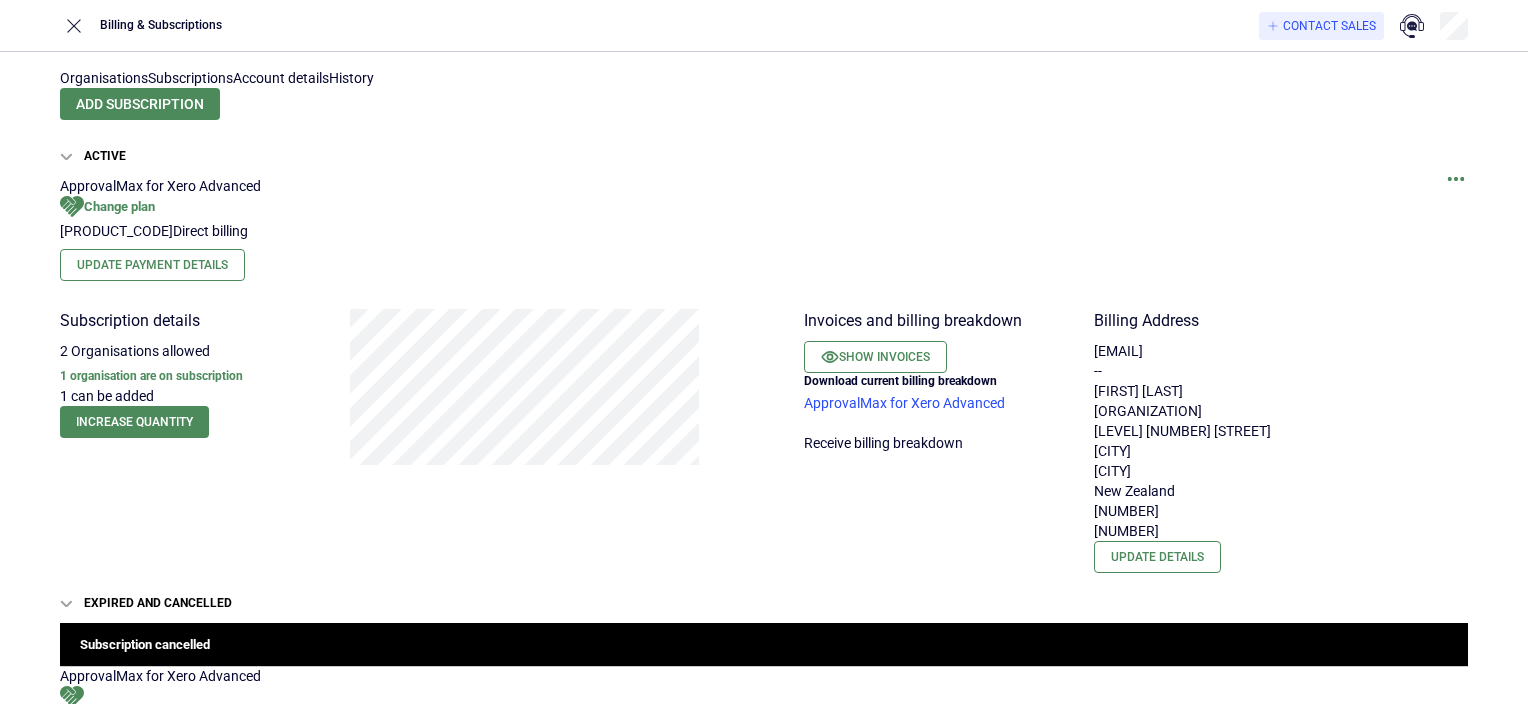 drag, startPoint x: 92, startPoint y: 420, endPoint x: 293, endPoint y: 446, distance: 202.67462 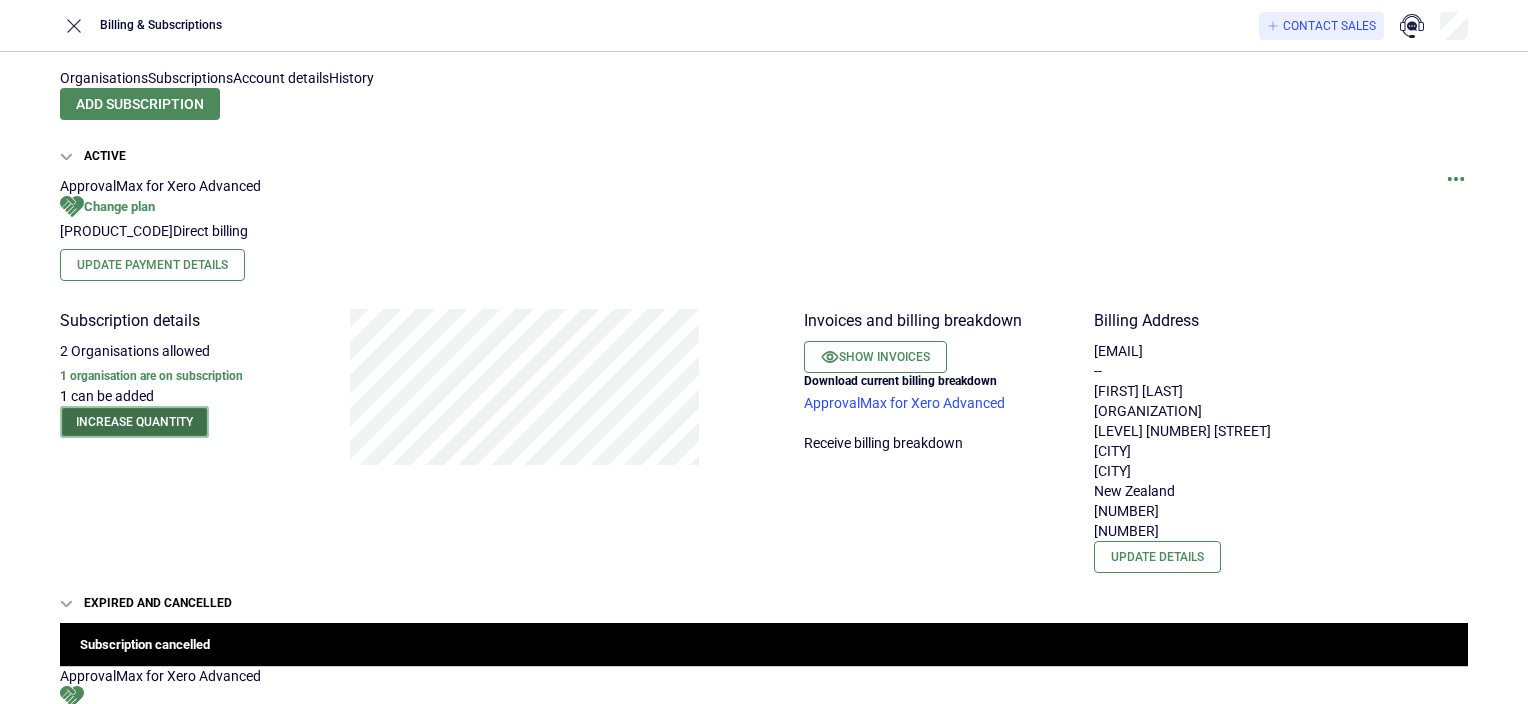 click on "Increase quantity" at bounding box center (134, 422) 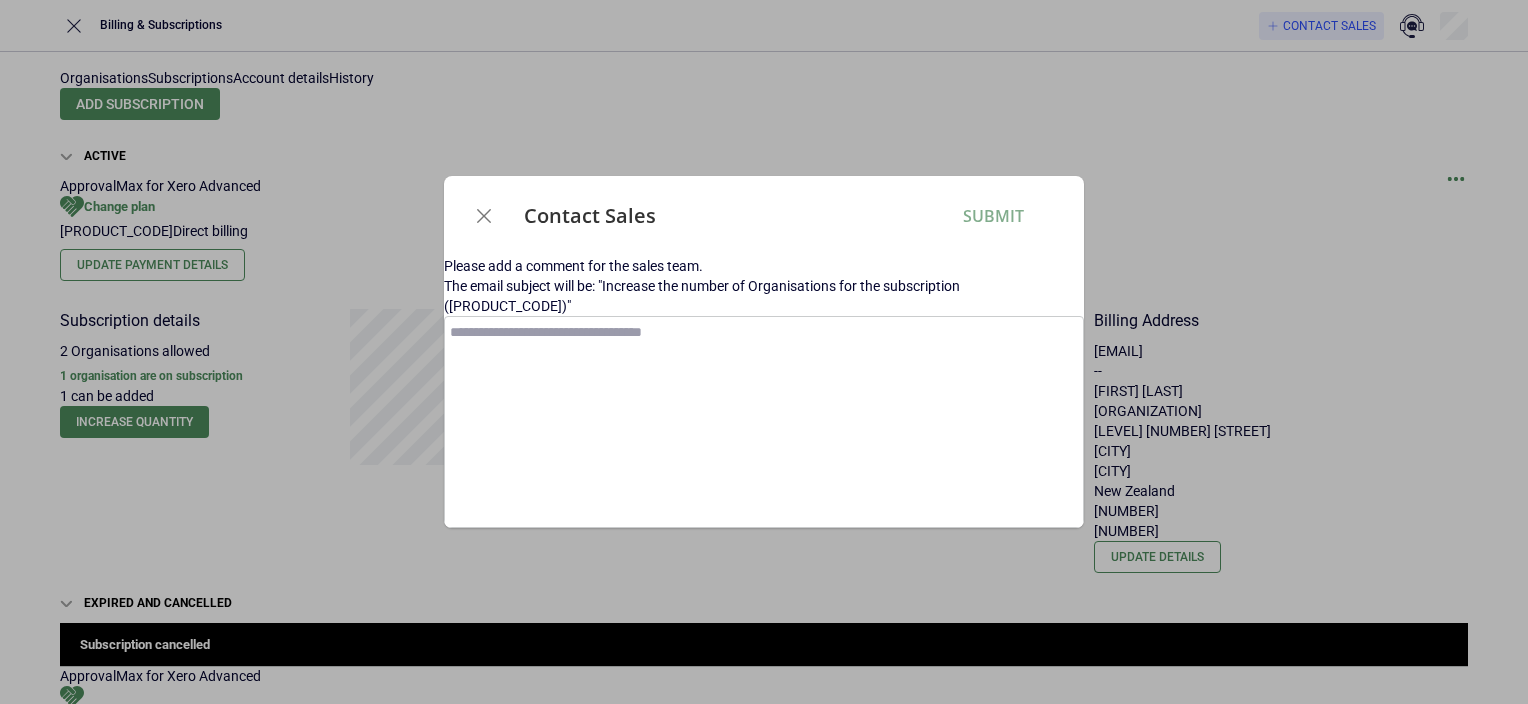 click at bounding box center [484, 216] 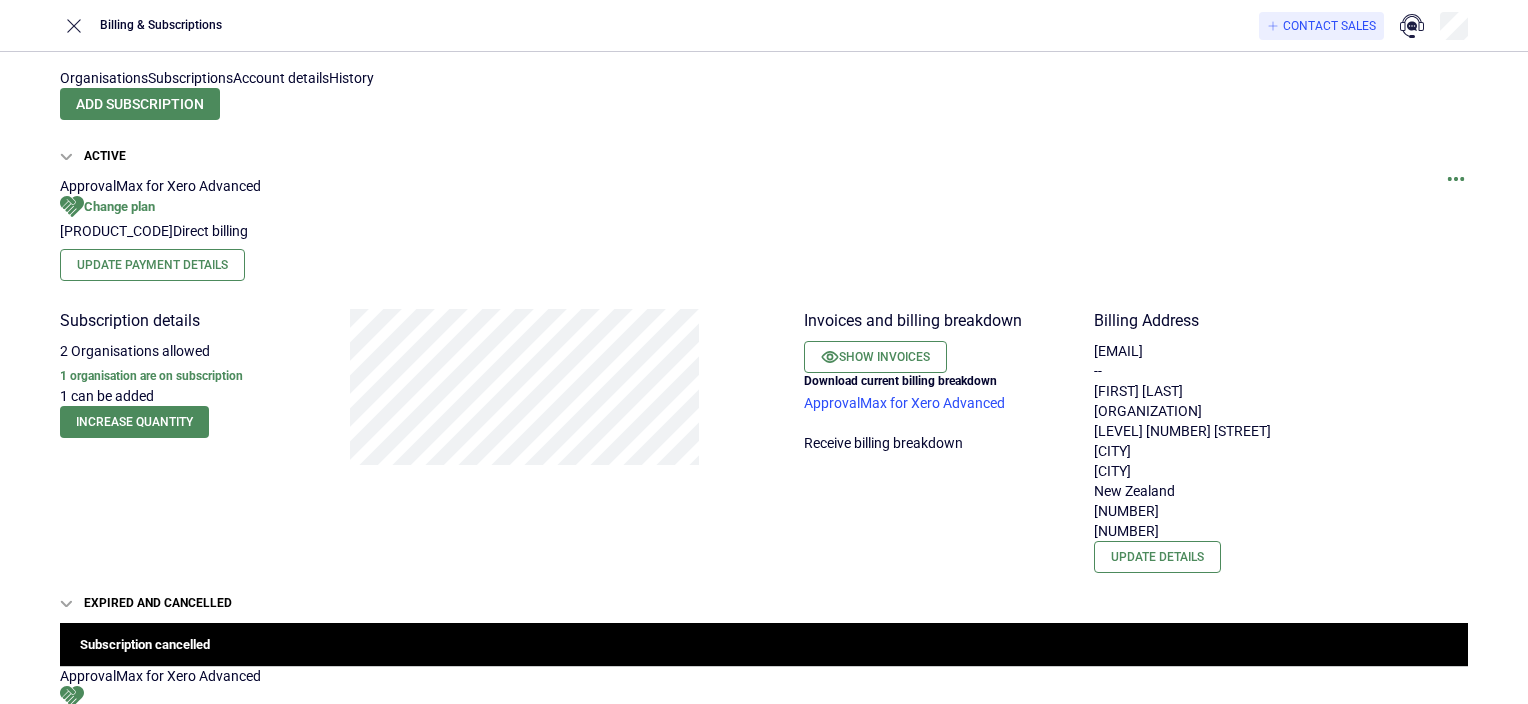 click on "Organisations" at bounding box center [104, 78] 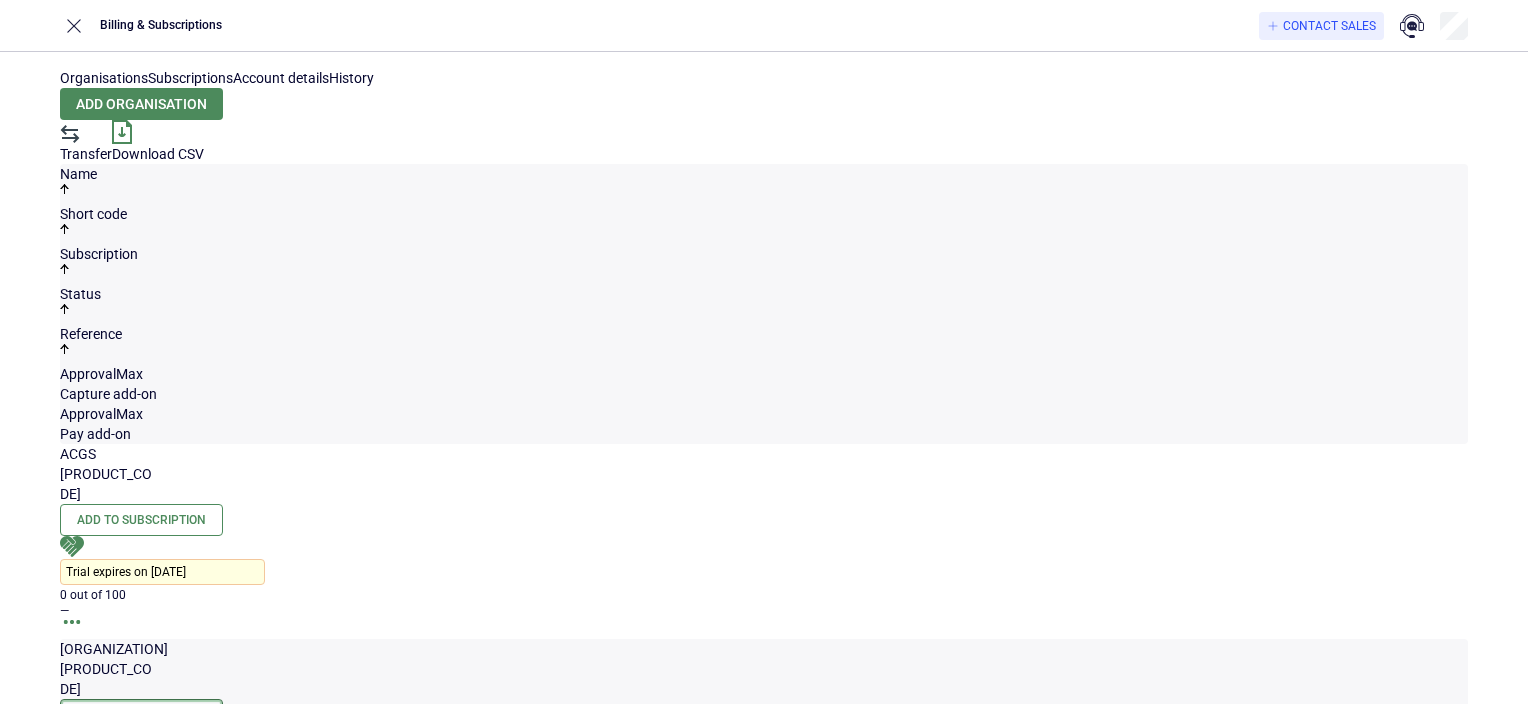 click on "Add to Subscription" at bounding box center (141, 520) 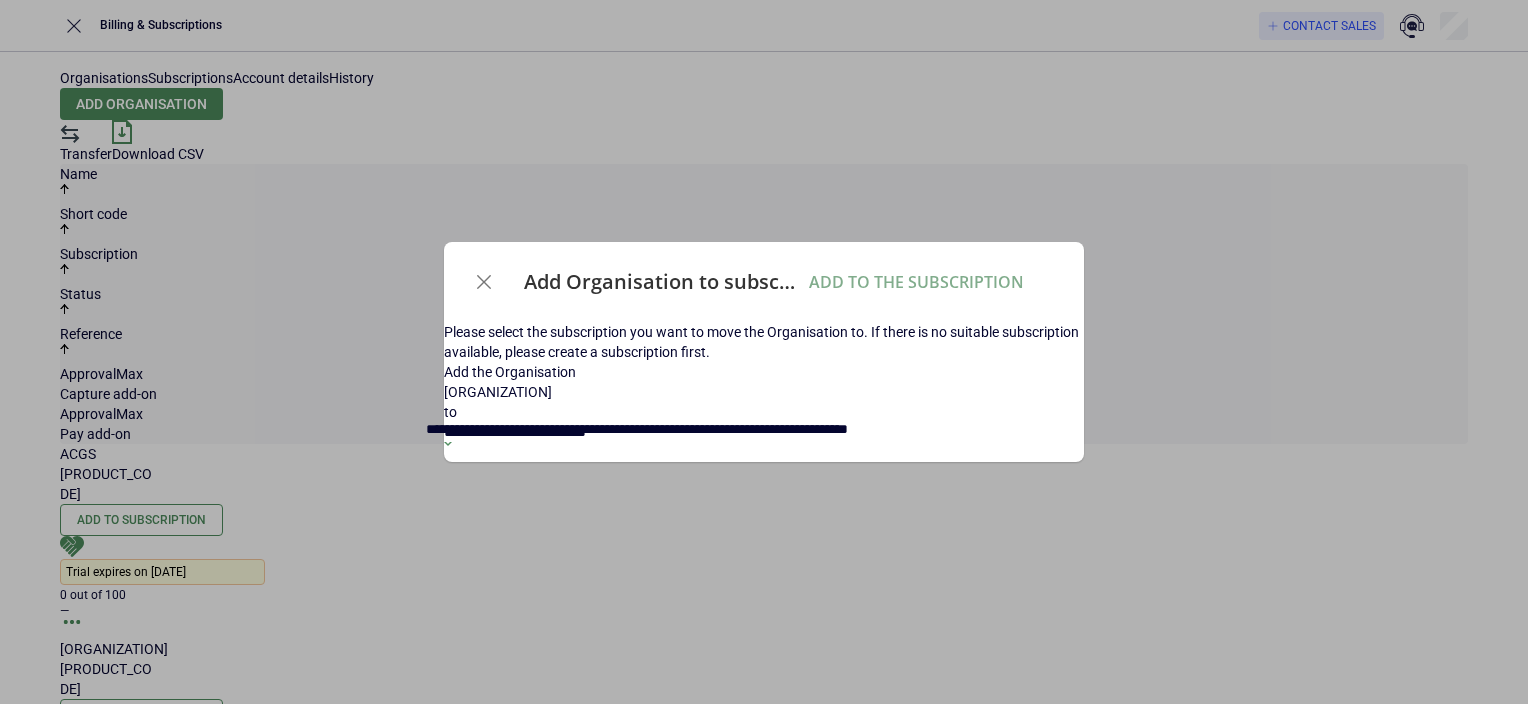 click on "**********" at bounding box center [764, 442] 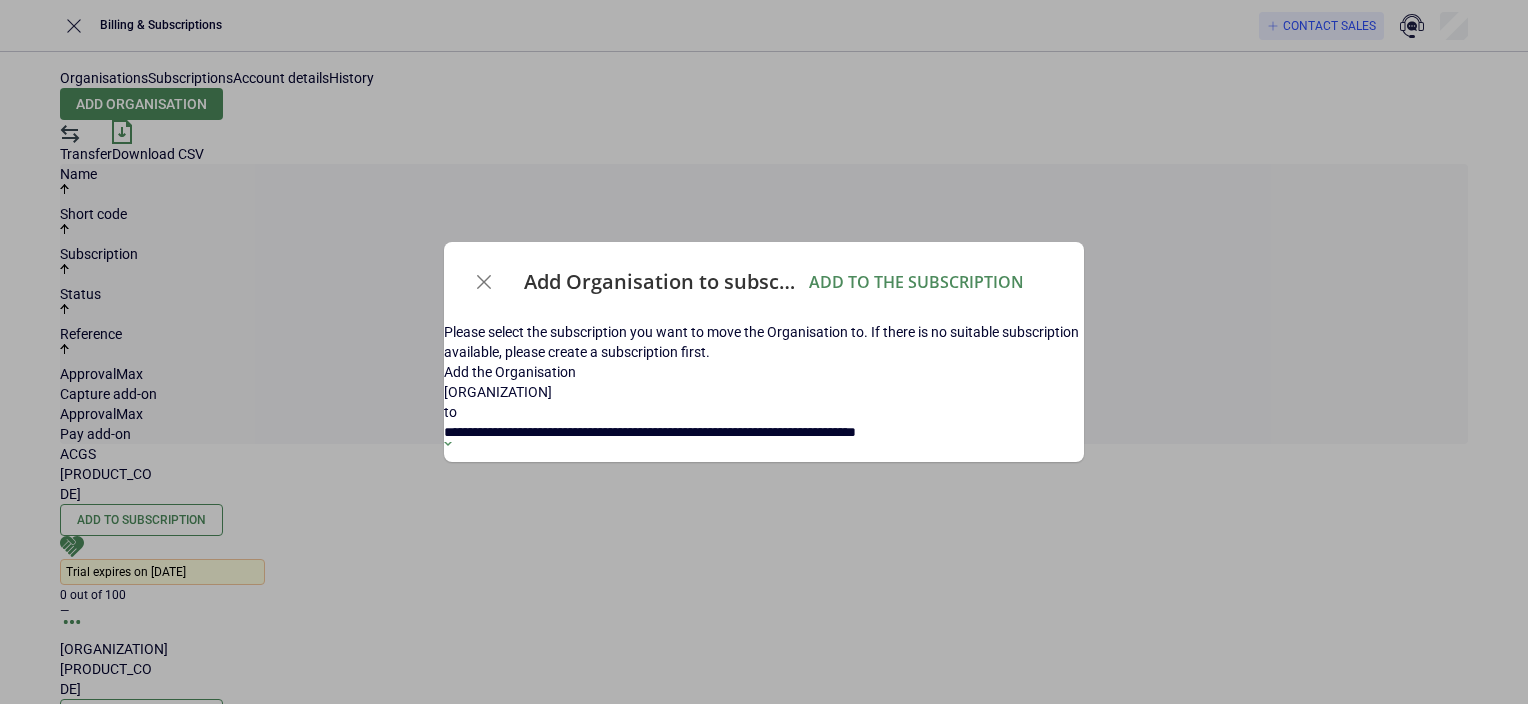 click on "**********" at bounding box center (764, 392) 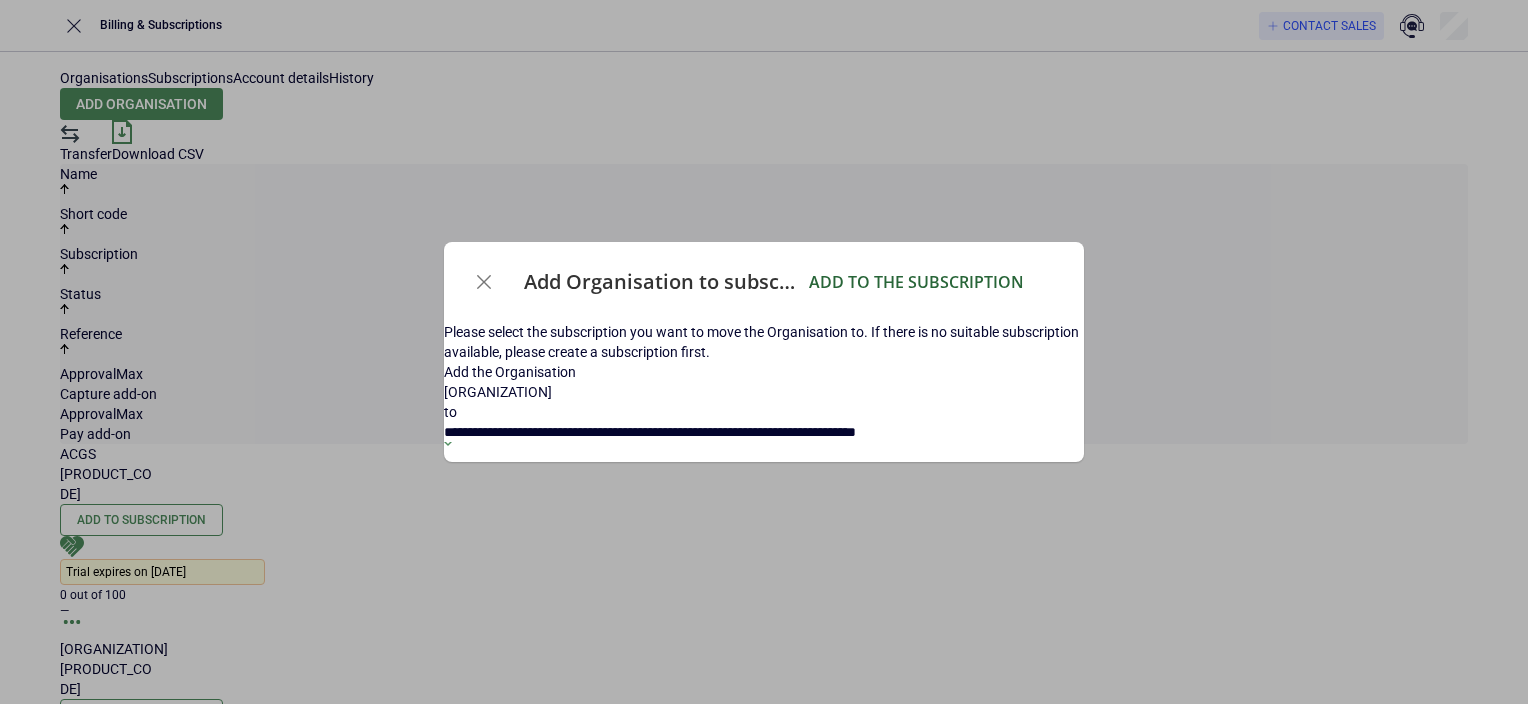 click on "Add to the subscription" at bounding box center (916, 282) 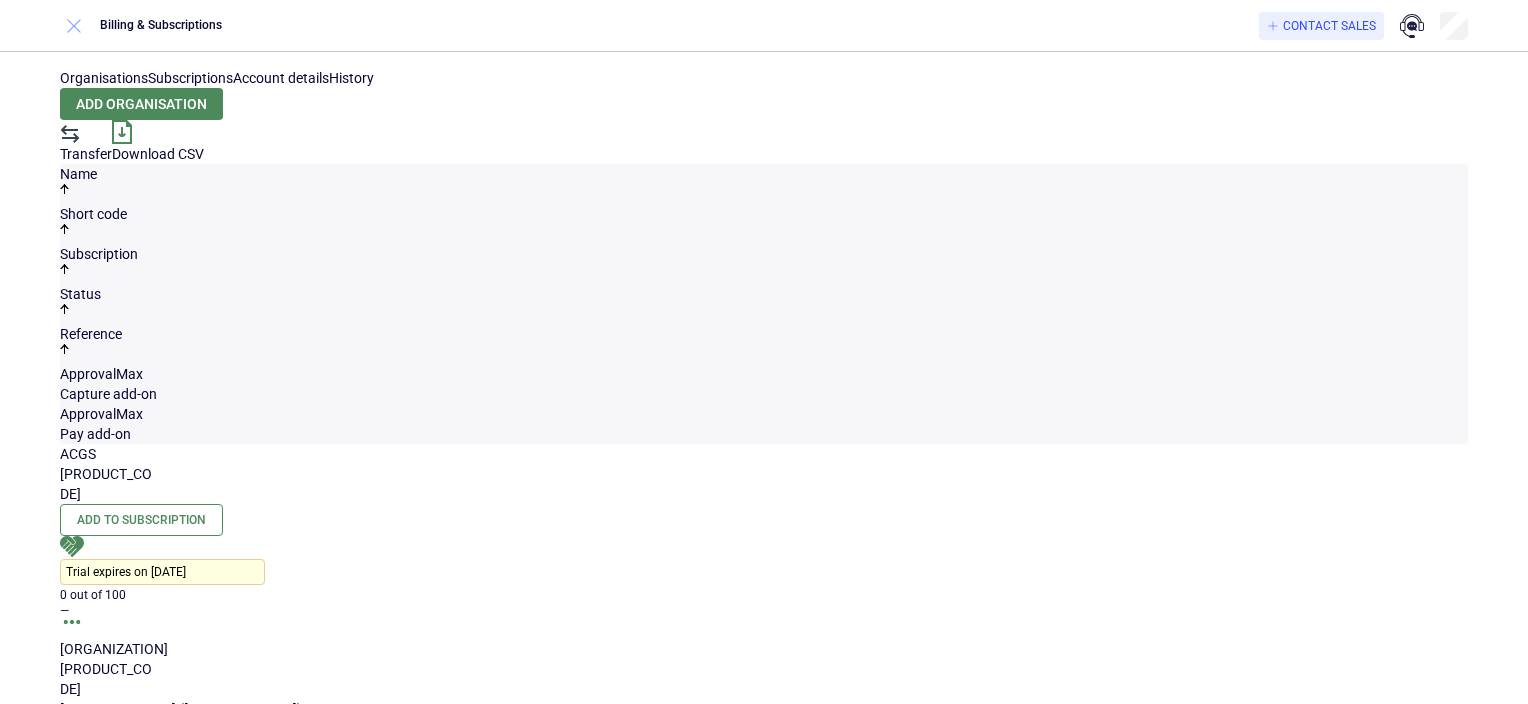 click at bounding box center (74, 26) 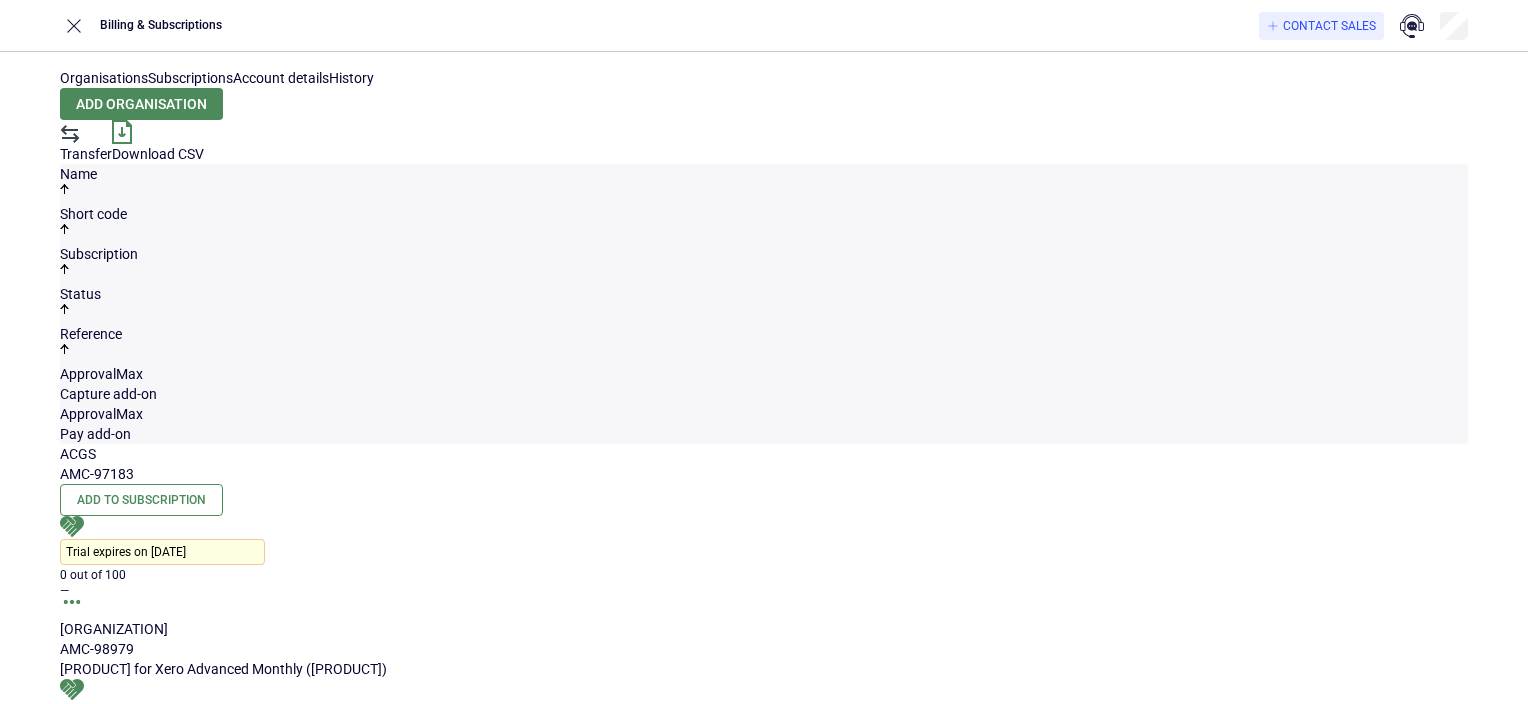 scroll, scrollTop: 0, scrollLeft: 0, axis: both 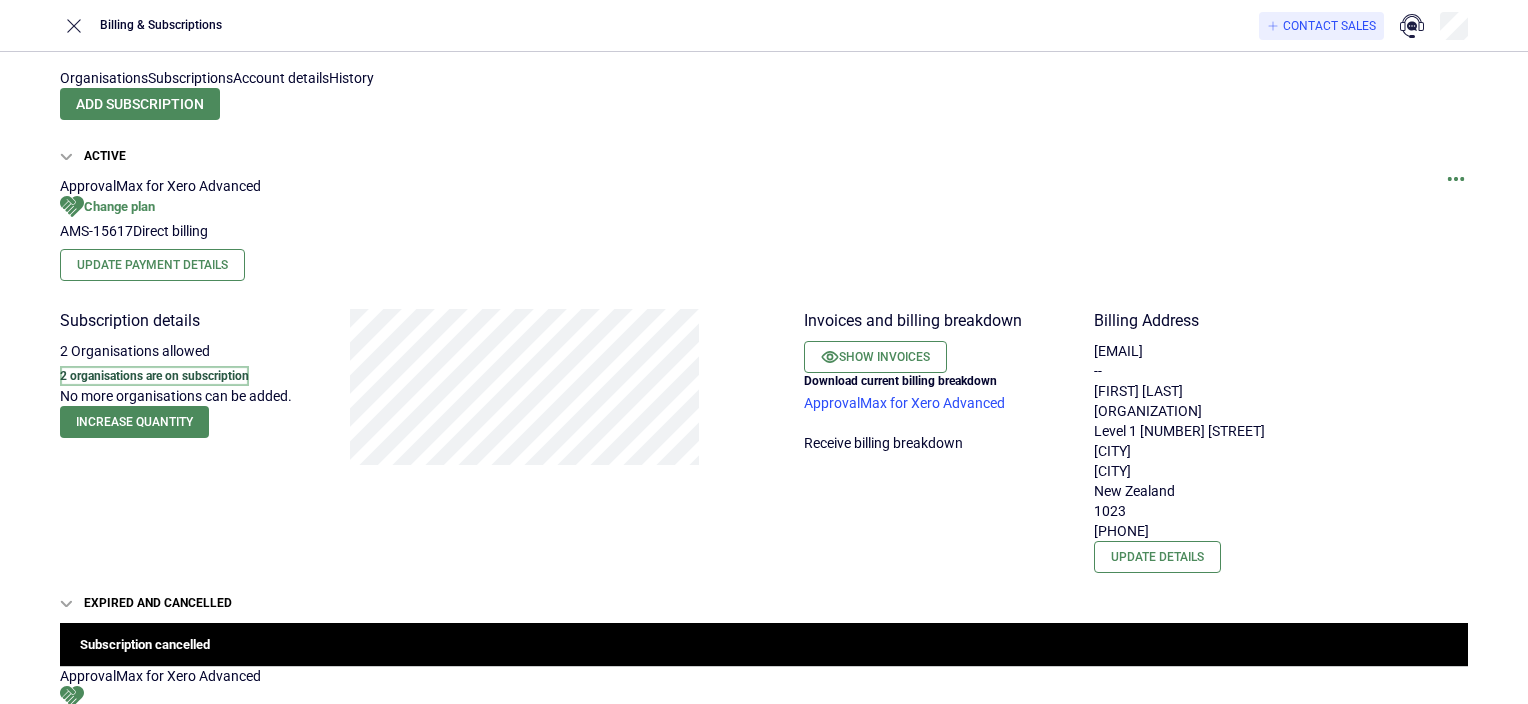 click on "2 organisations are on subscription" at bounding box center [154, 376] 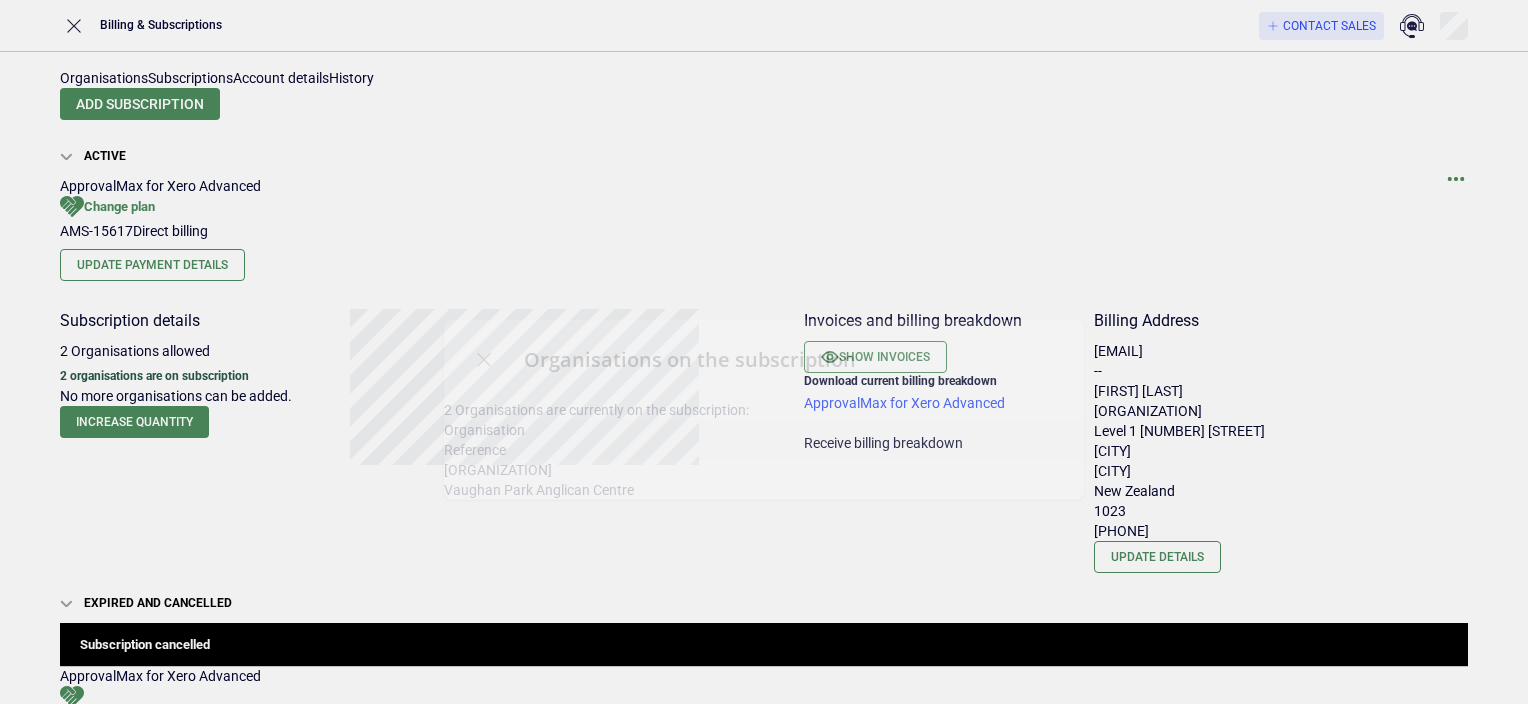 click on "Organisations on the subscription 2 Organisations are currently on the subscription: Organisation Reference Dingwall Trust Vaughan Park Anglican Centre" at bounding box center (764, 410) 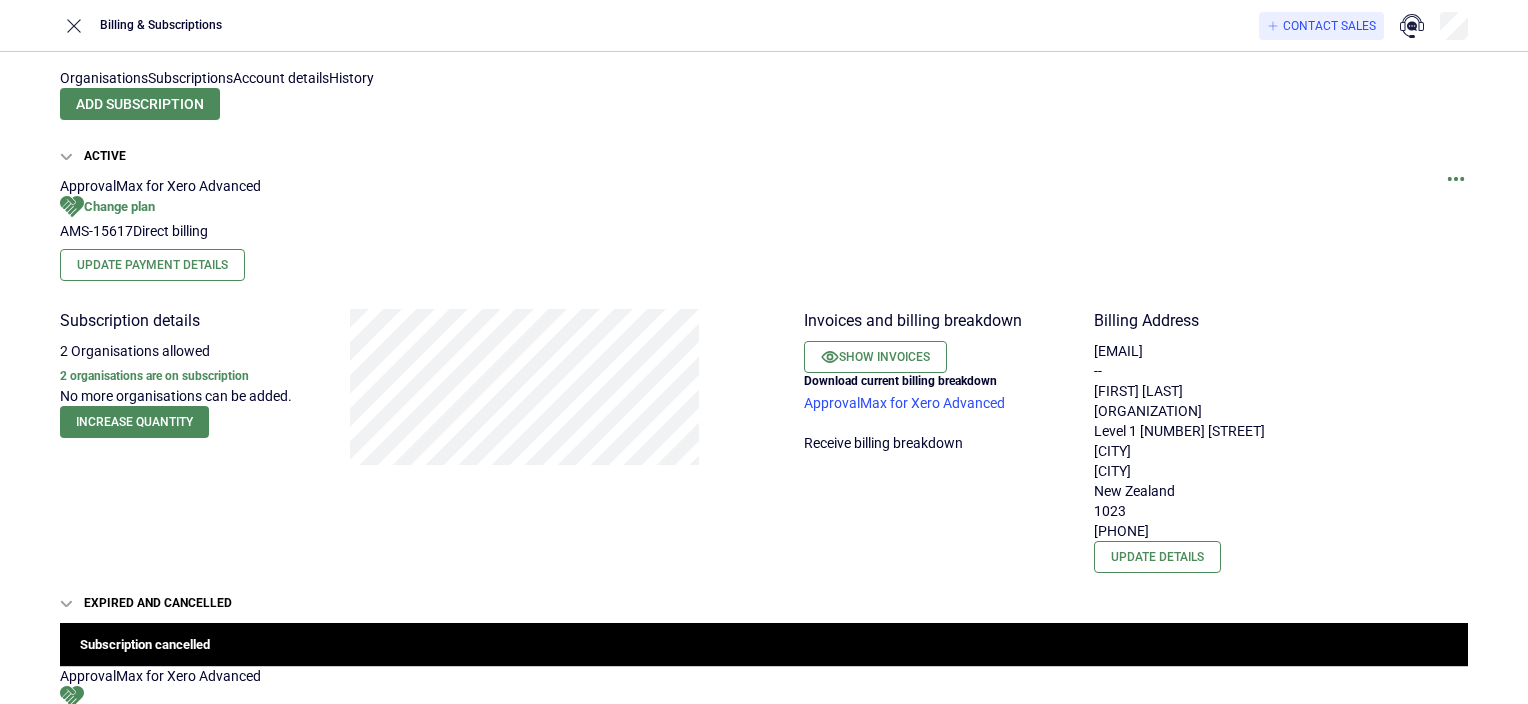 click on "Subscription details 2 Organisations allowed 2 organisations are on subscription No more organisations can be added. Increase quantity" at bounding box center (392, 441) 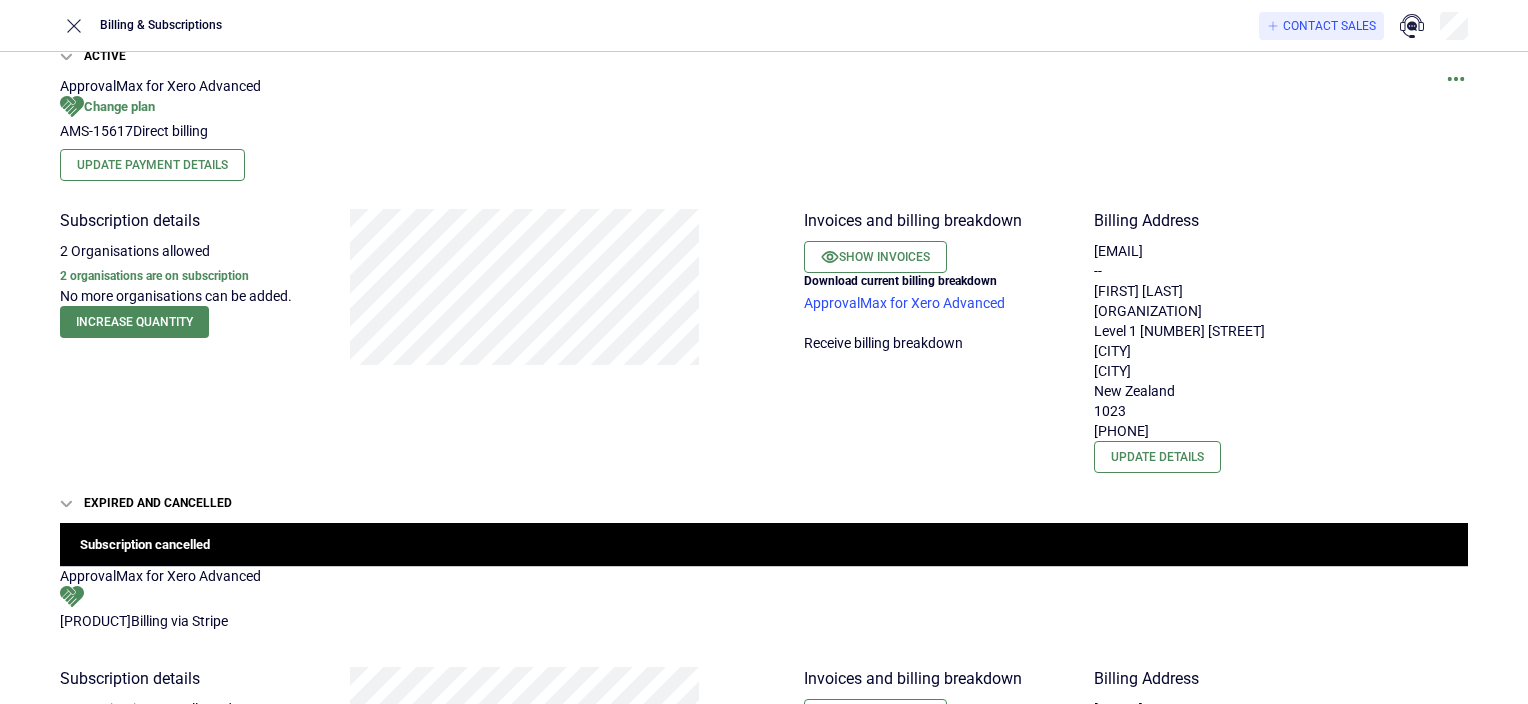scroll, scrollTop: 0, scrollLeft: 0, axis: both 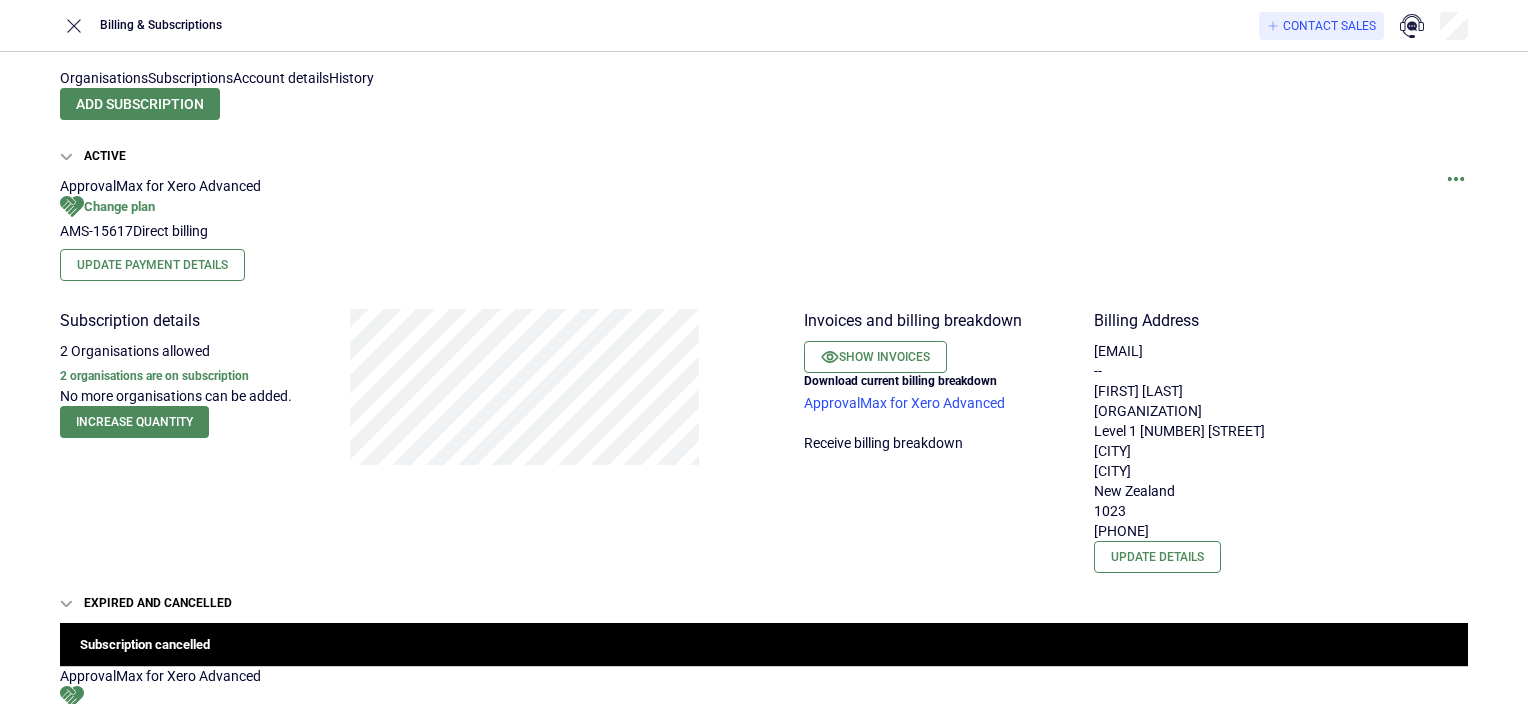 click on "Organisations" at bounding box center [104, 78] 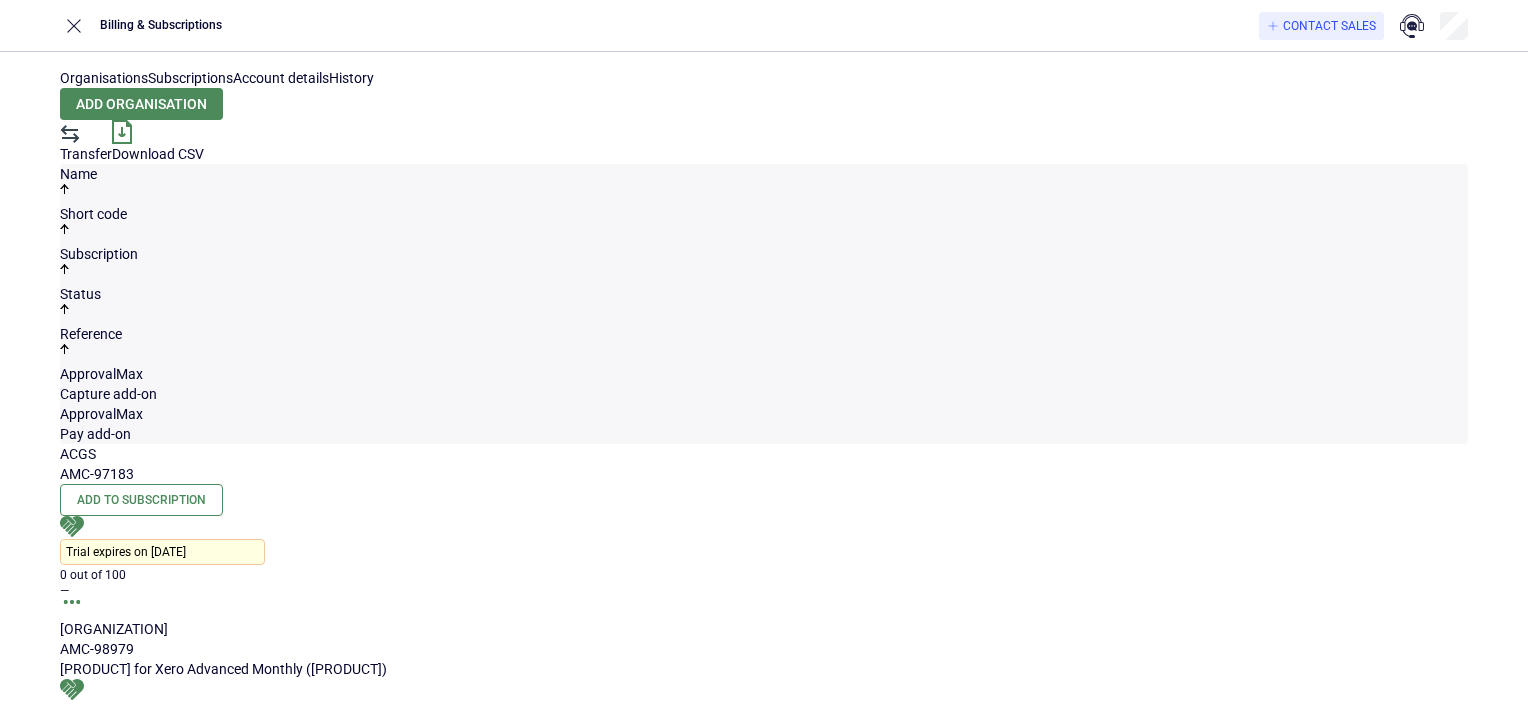 click on "Subscriptions" at bounding box center (190, 78) 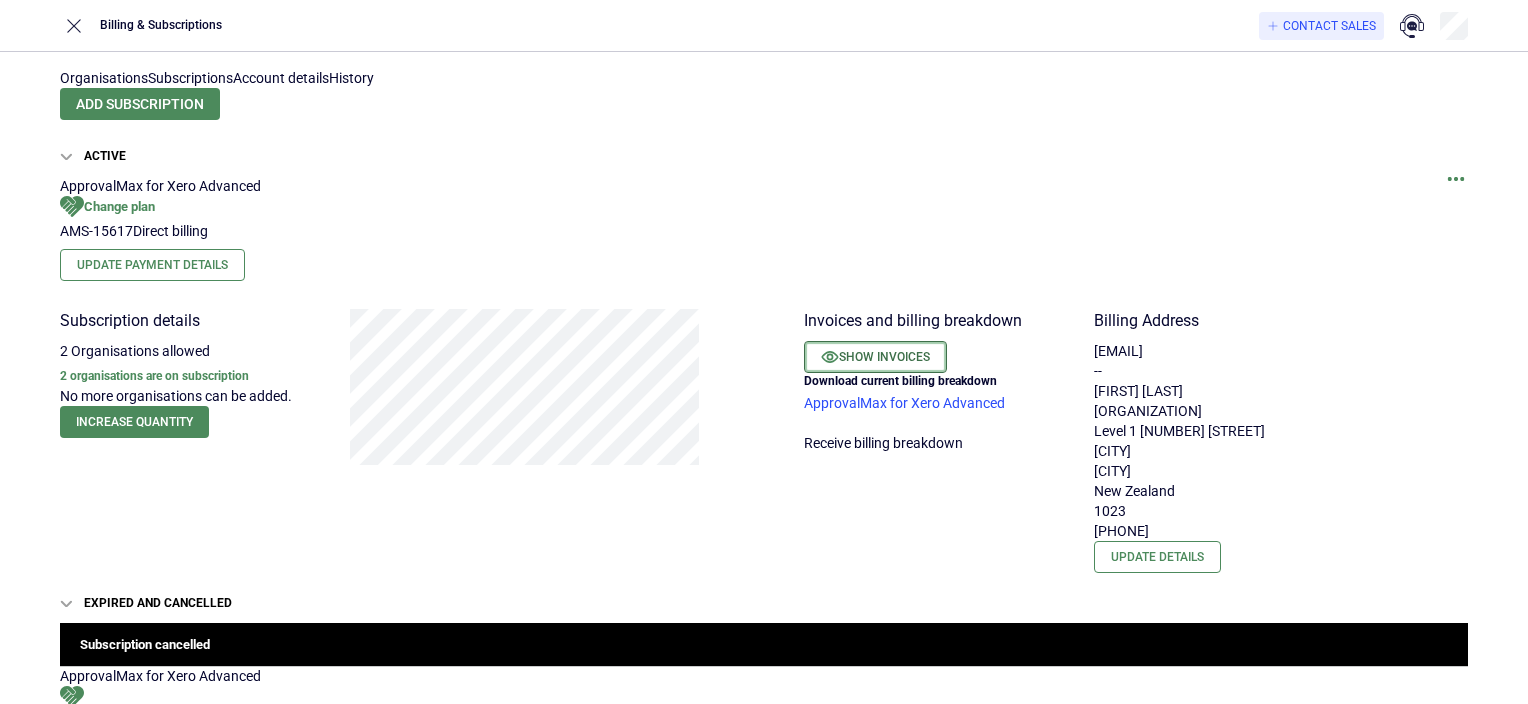 click on "Show invoices" at bounding box center [875, 357] 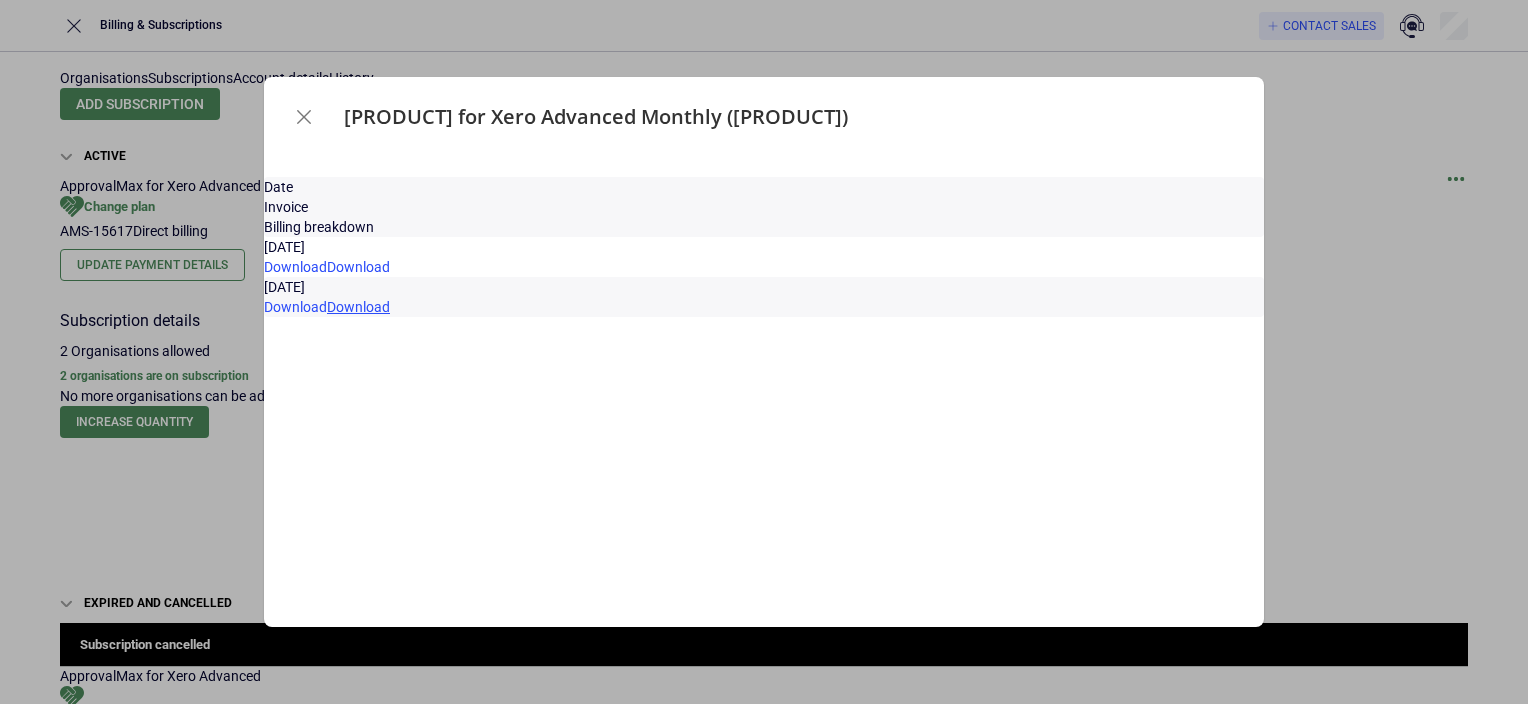 click on "Download" at bounding box center [358, 307] 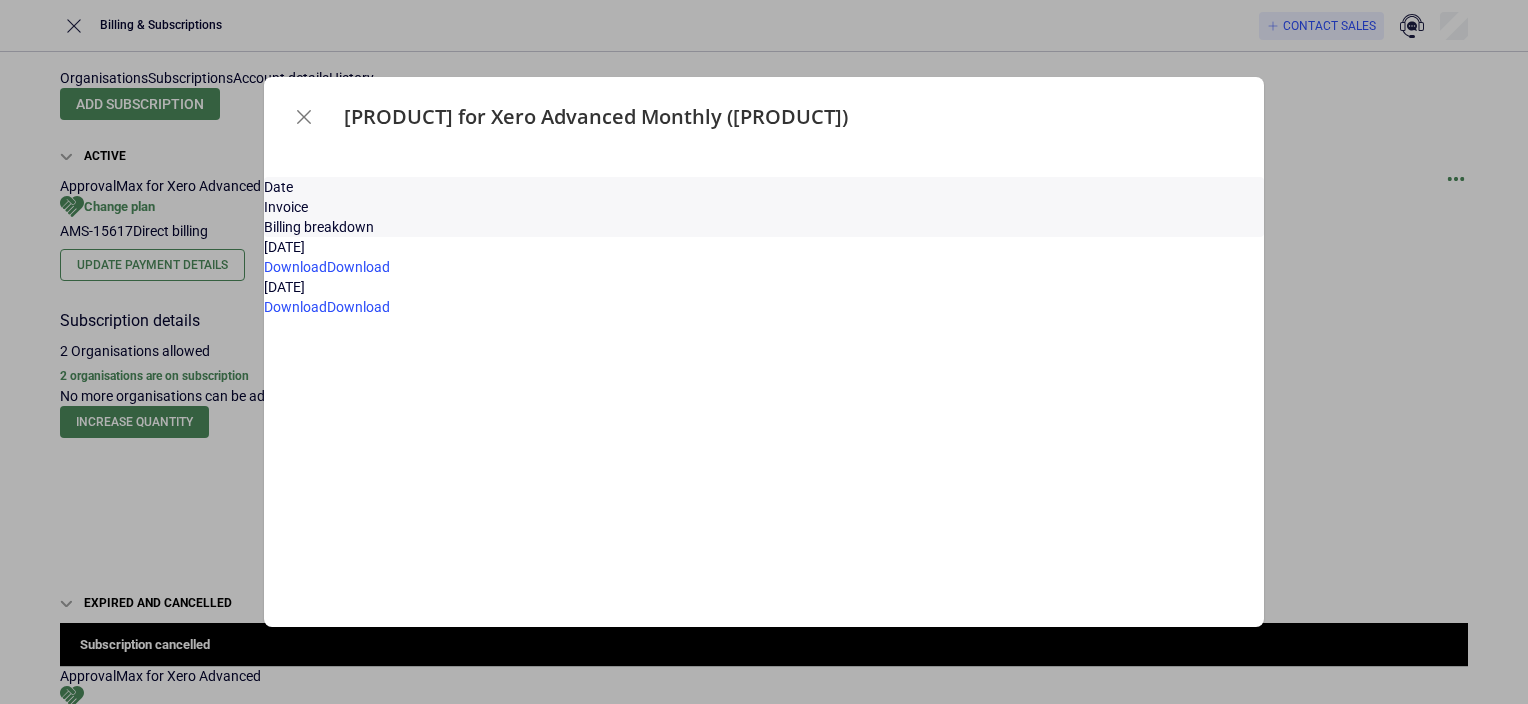 click on "30 Jun 2025 Download Download 28 May 2025 Download Download" at bounding box center (764, 277) 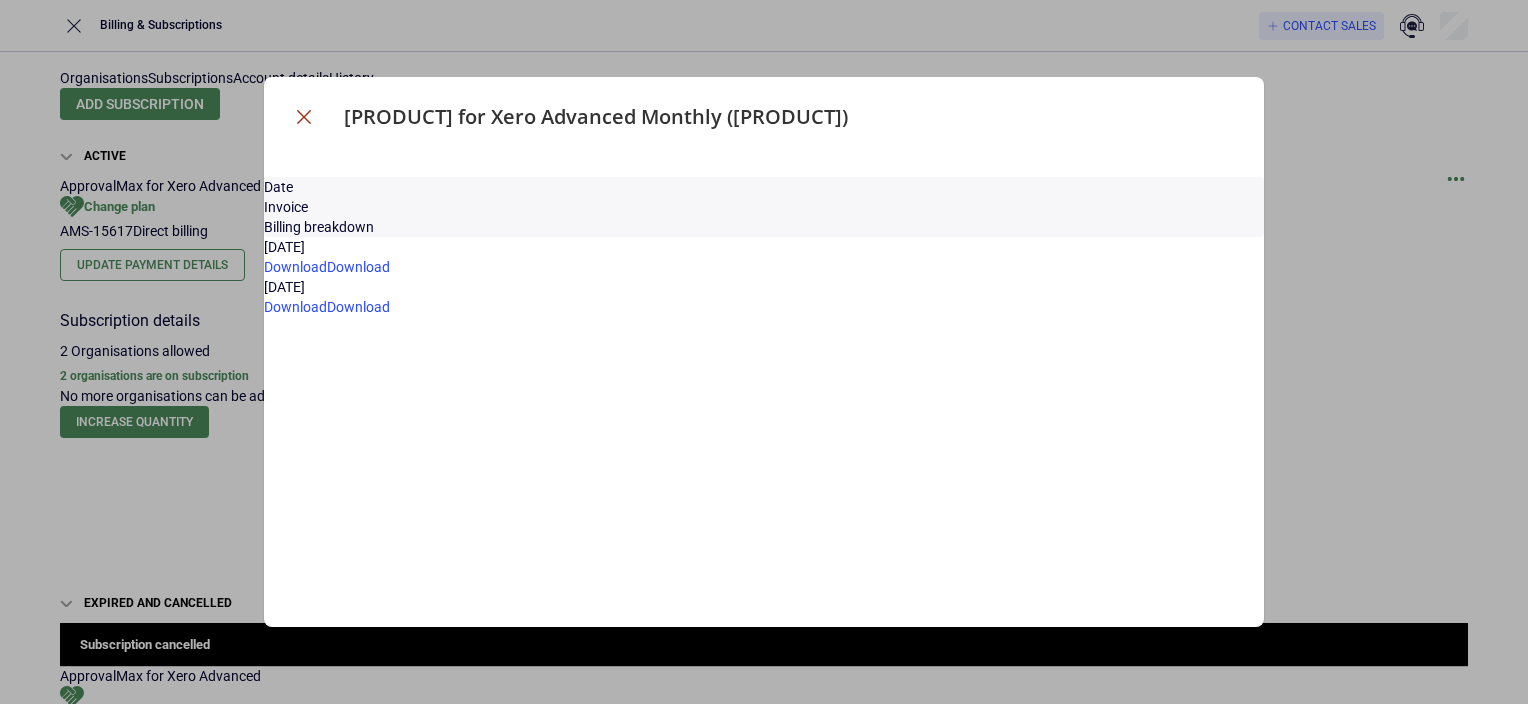 click at bounding box center (304, 117) 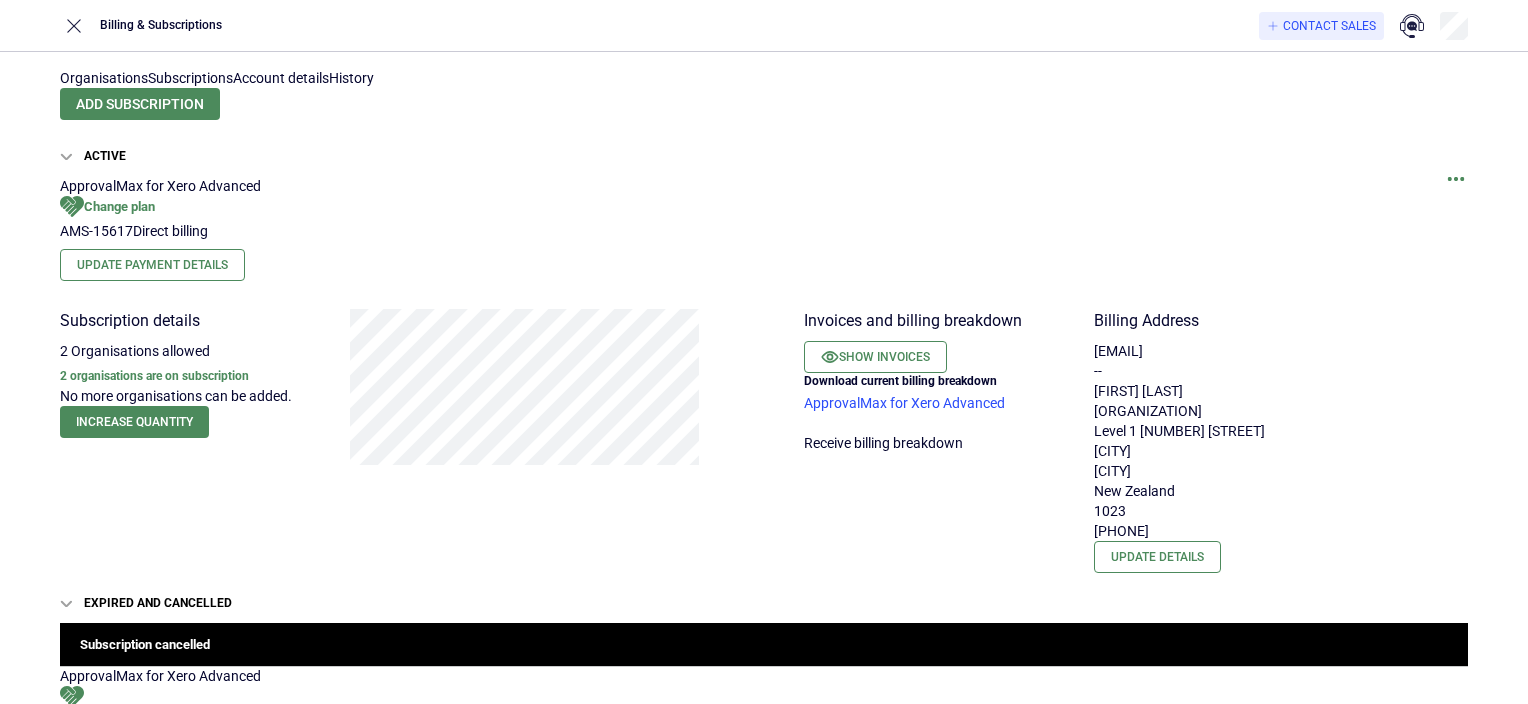 click on "Organisations" at bounding box center (104, 78) 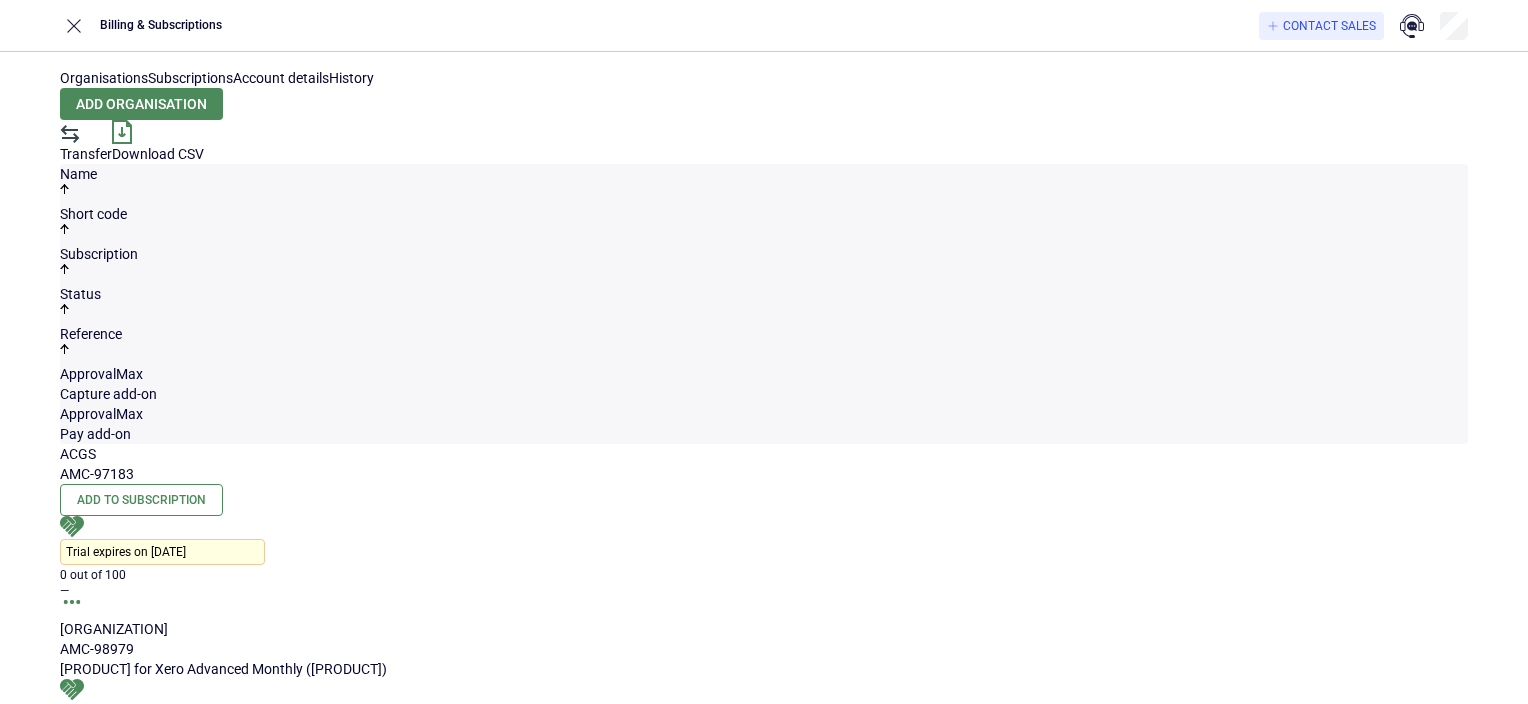 click on "Subscriptions" at bounding box center [190, 78] 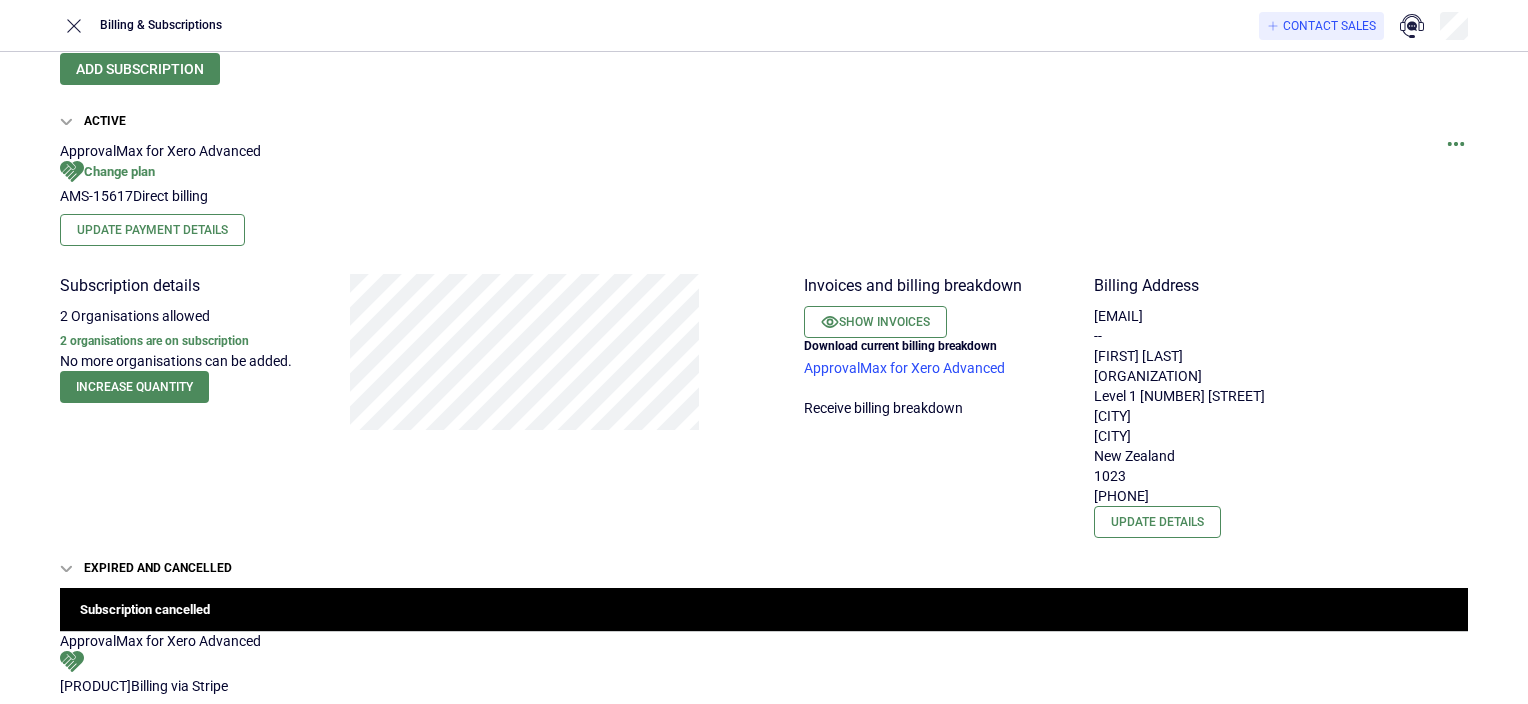 scroll, scrollTop: 0, scrollLeft: 0, axis: both 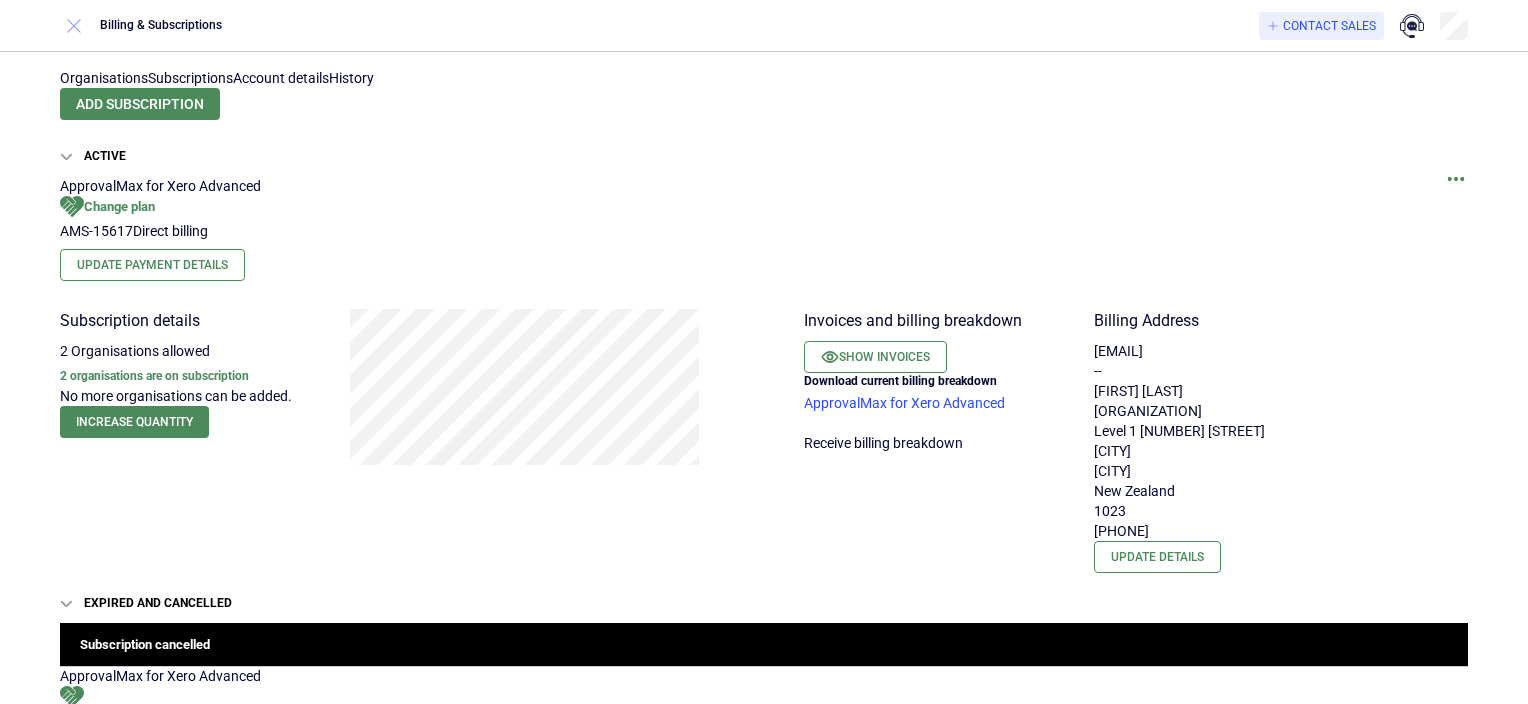 click at bounding box center (74, 26) 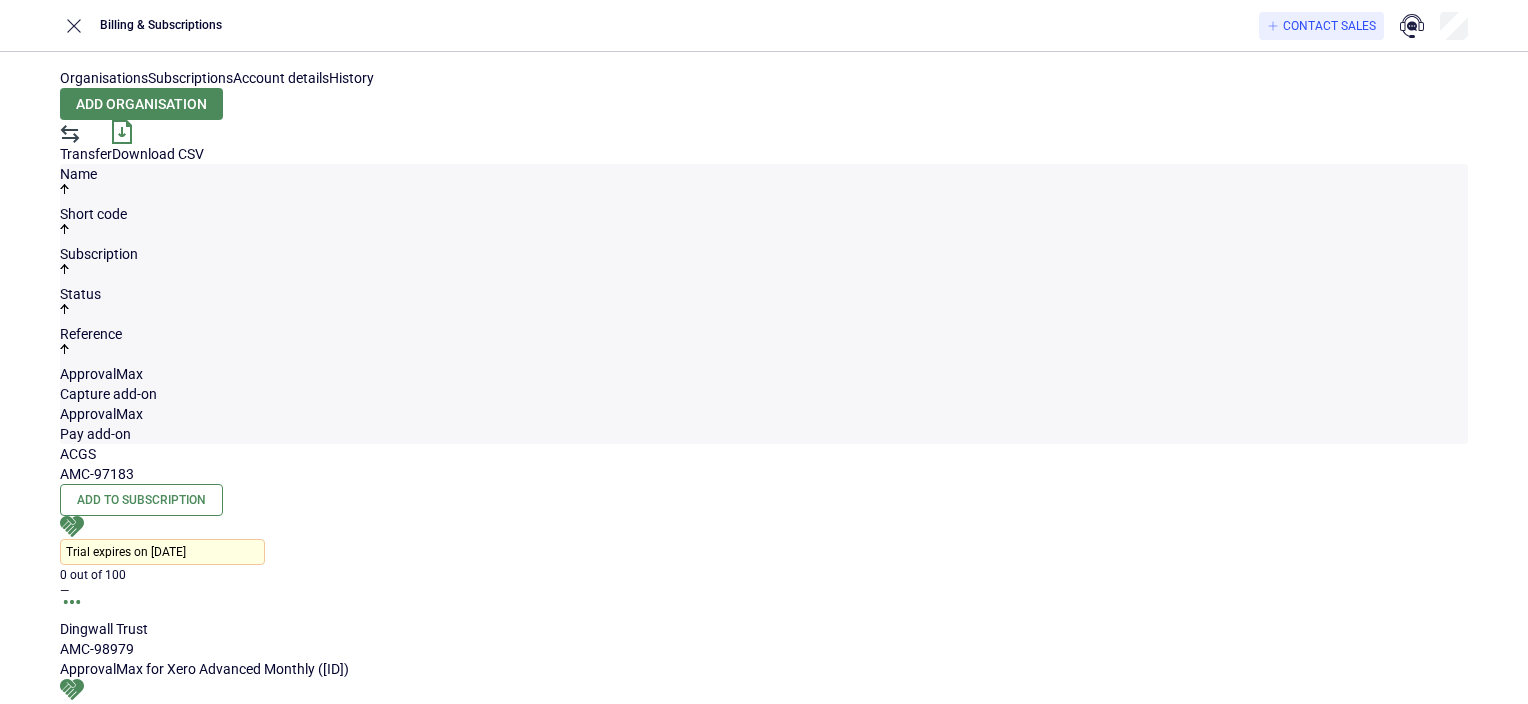scroll, scrollTop: 0, scrollLeft: 0, axis: both 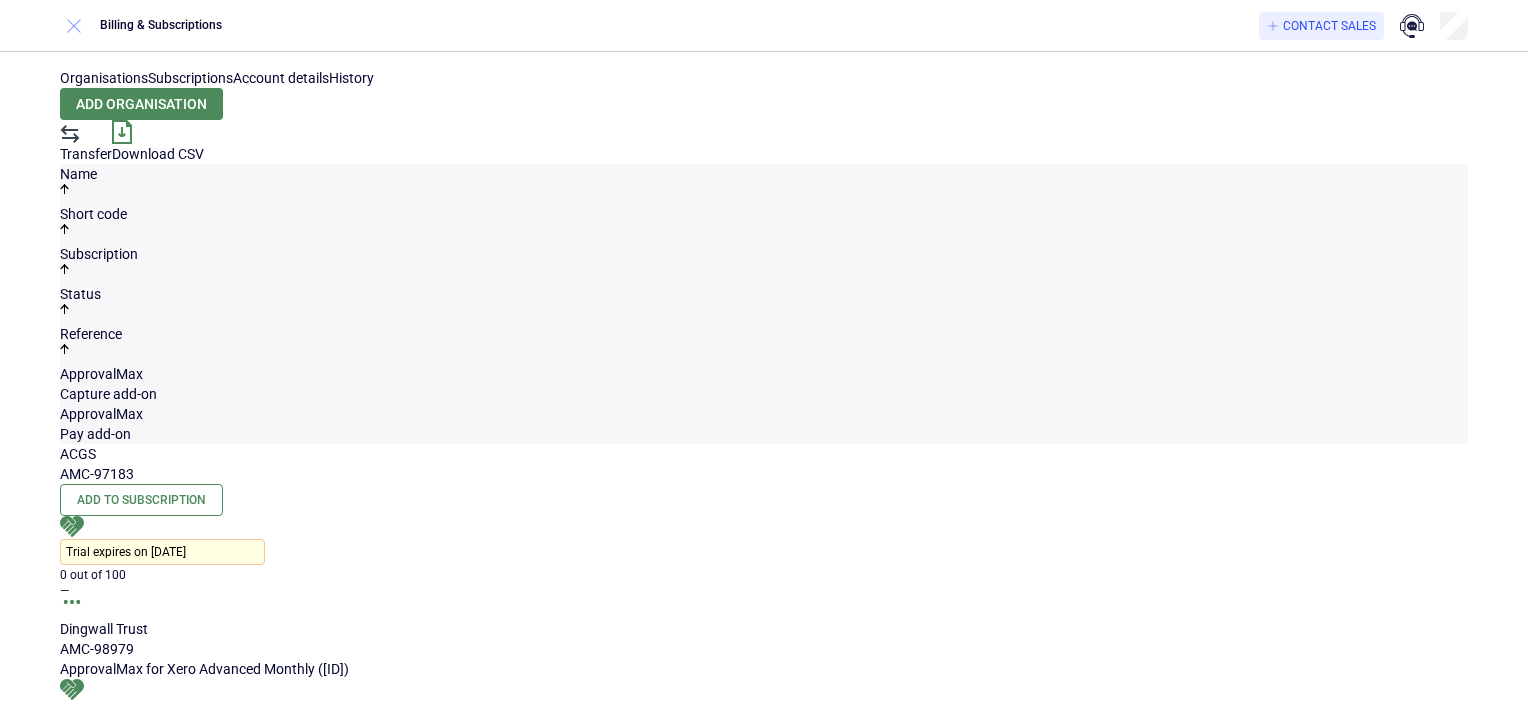 click at bounding box center [74, 26] 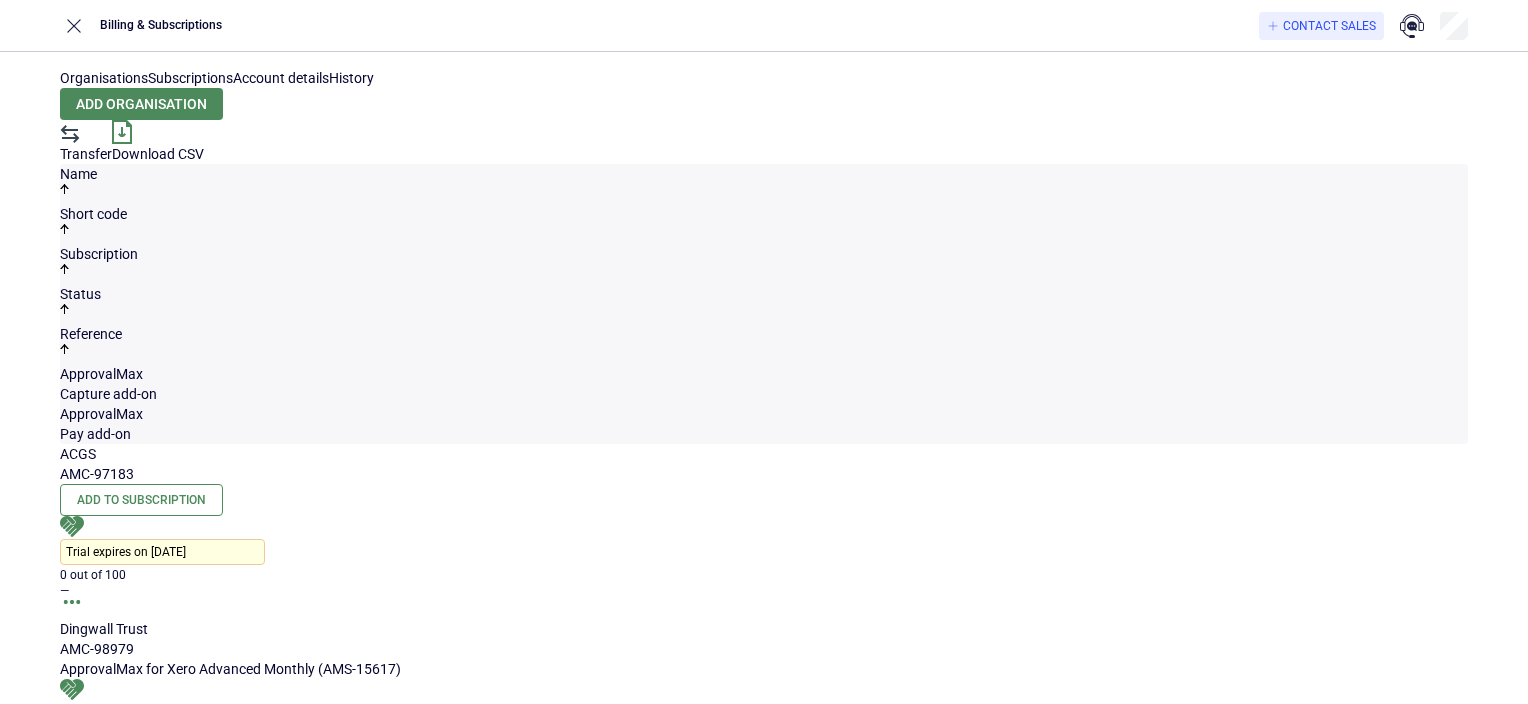 scroll, scrollTop: 0, scrollLeft: 0, axis: both 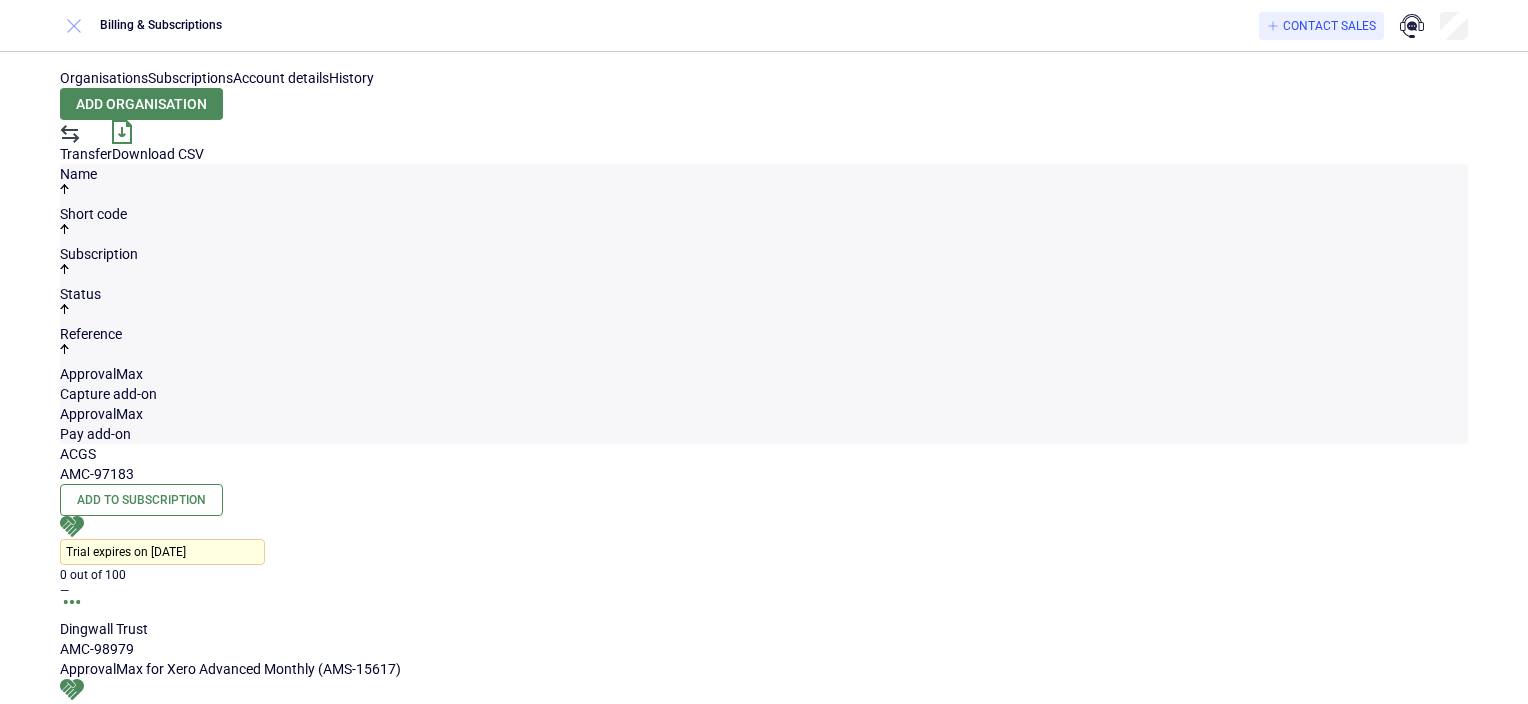 click at bounding box center [74, 26] 